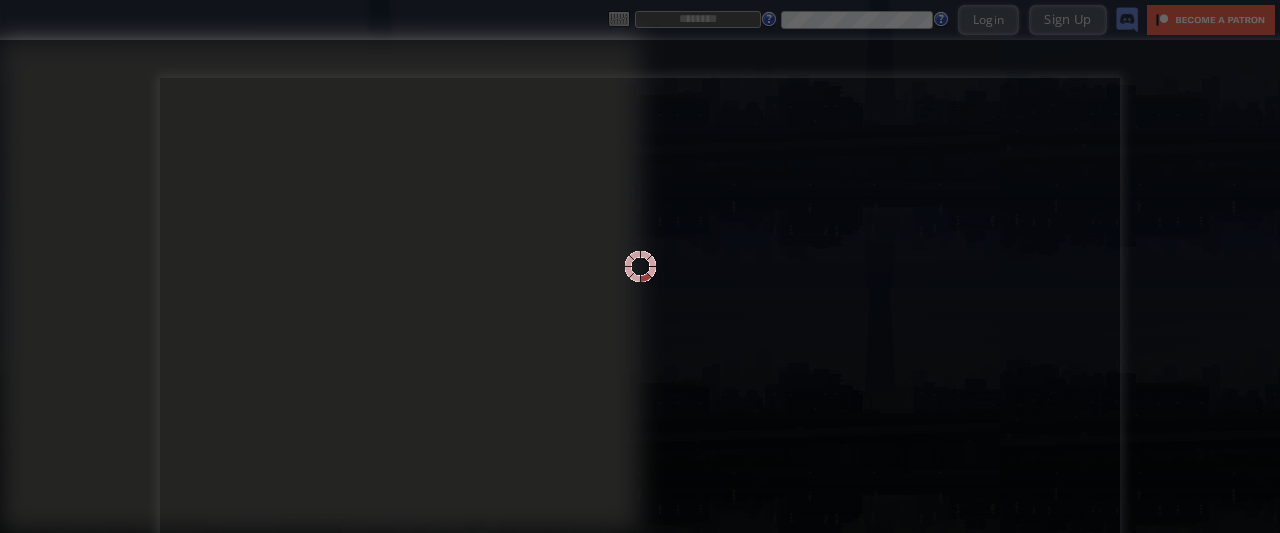scroll, scrollTop: 0, scrollLeft: 0, axis: both 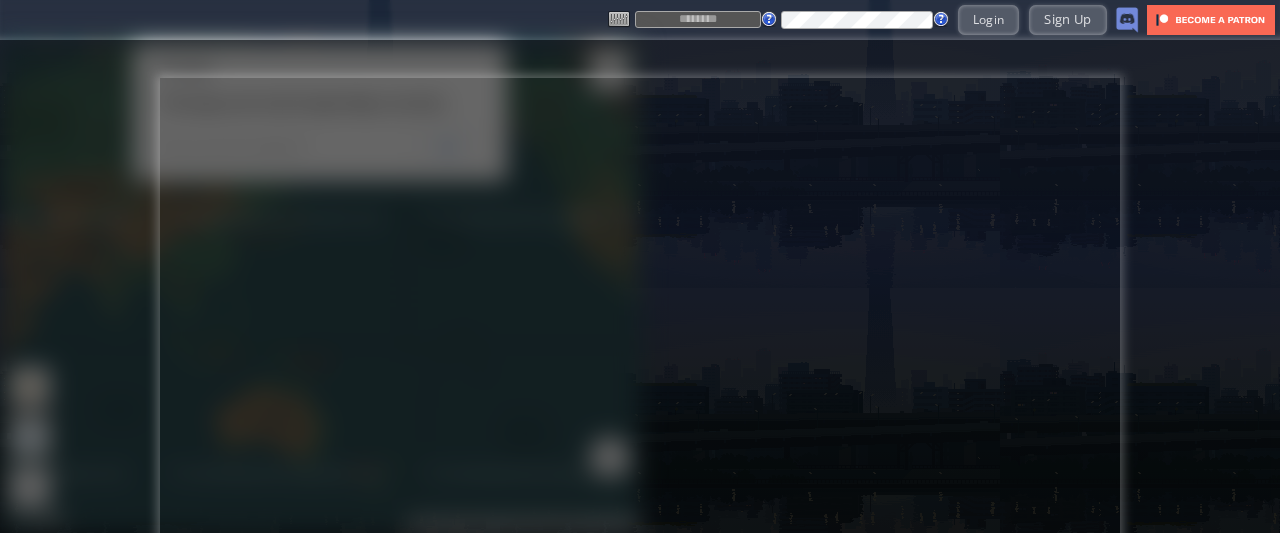 click at bounding box center [640, 348] 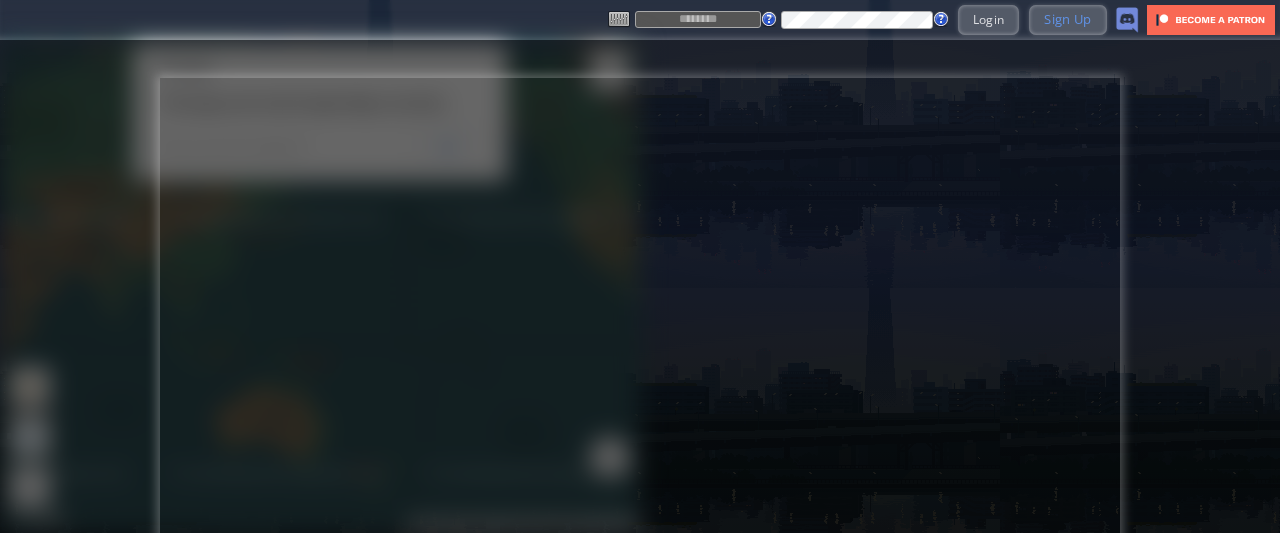 click on "Sign Up" at bounding box center [1067, 19] 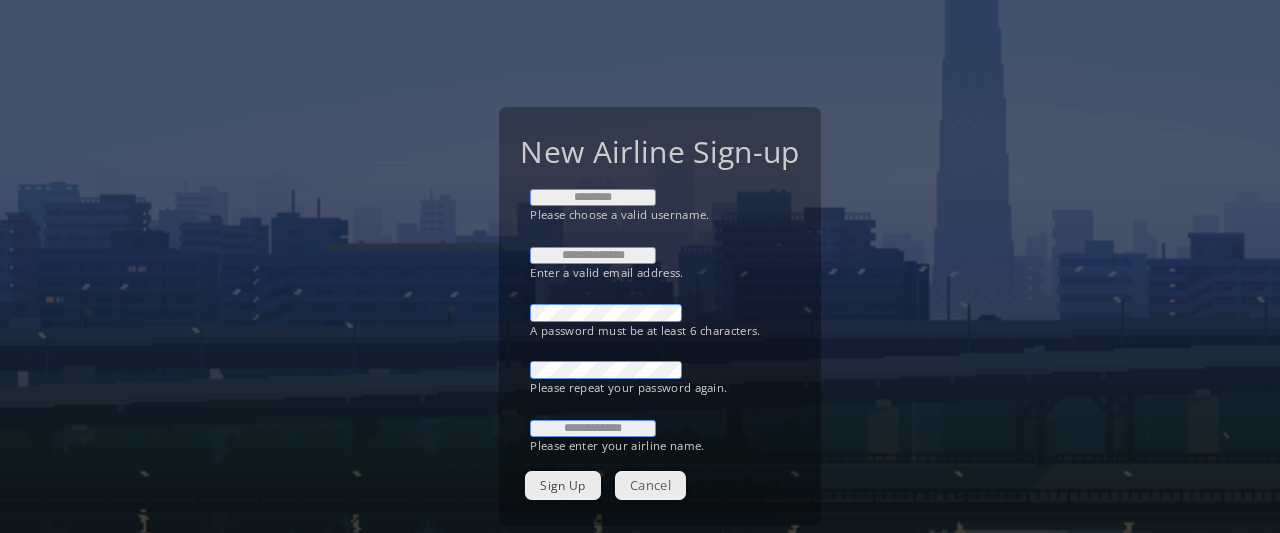 scroll, scrollTop: 0, scrollLeft: 0, axis: both 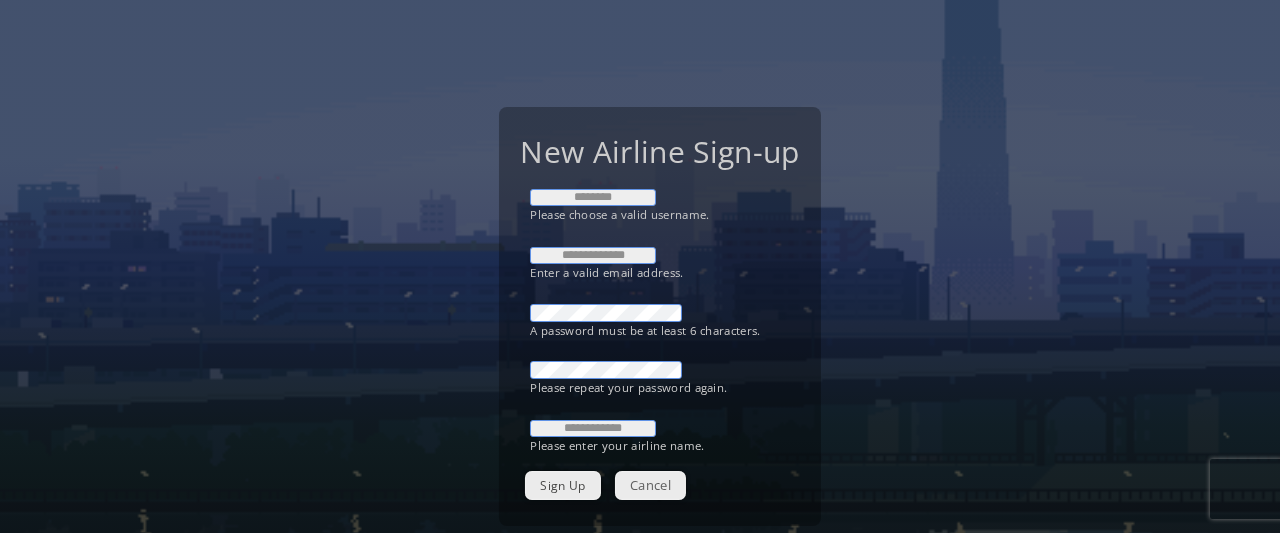 click at bounding box center (593, 197) 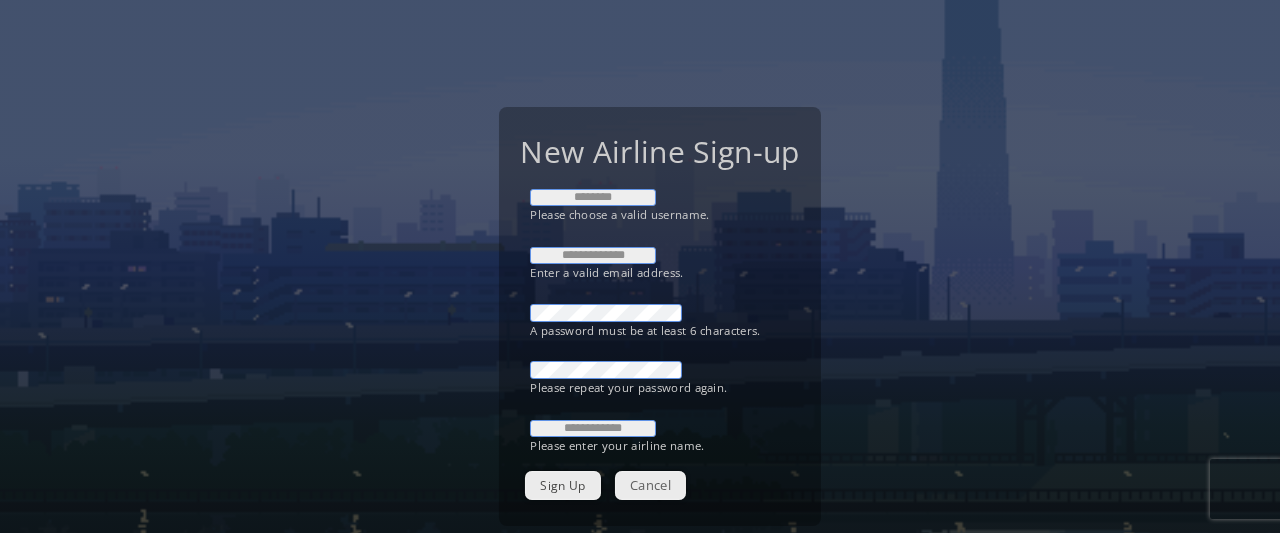 type on "**********" 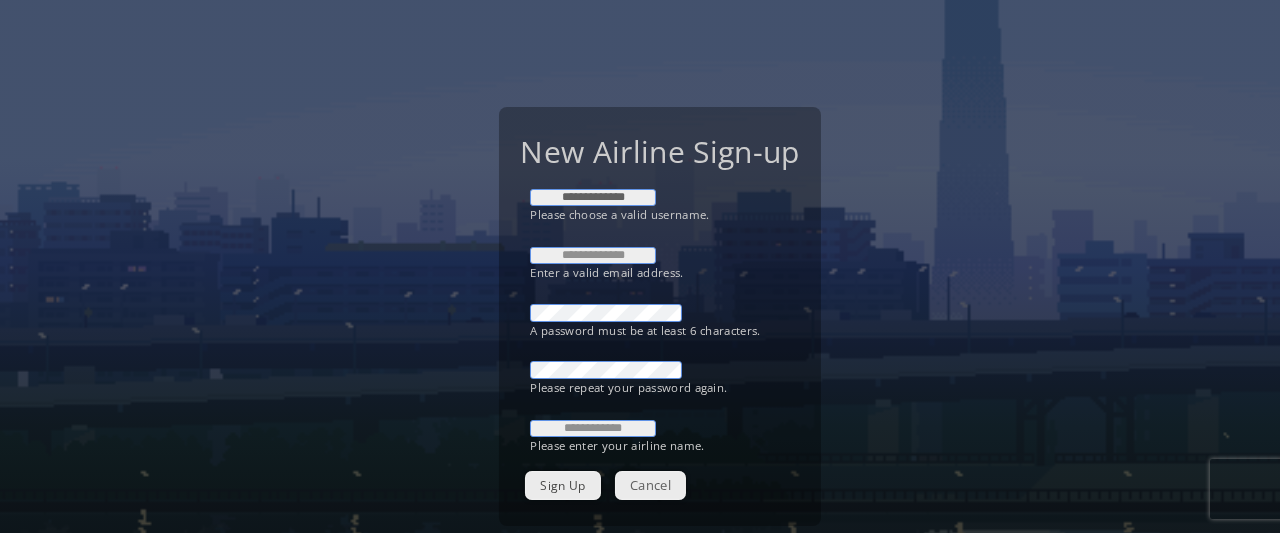 click at bounding box center (593, 255) 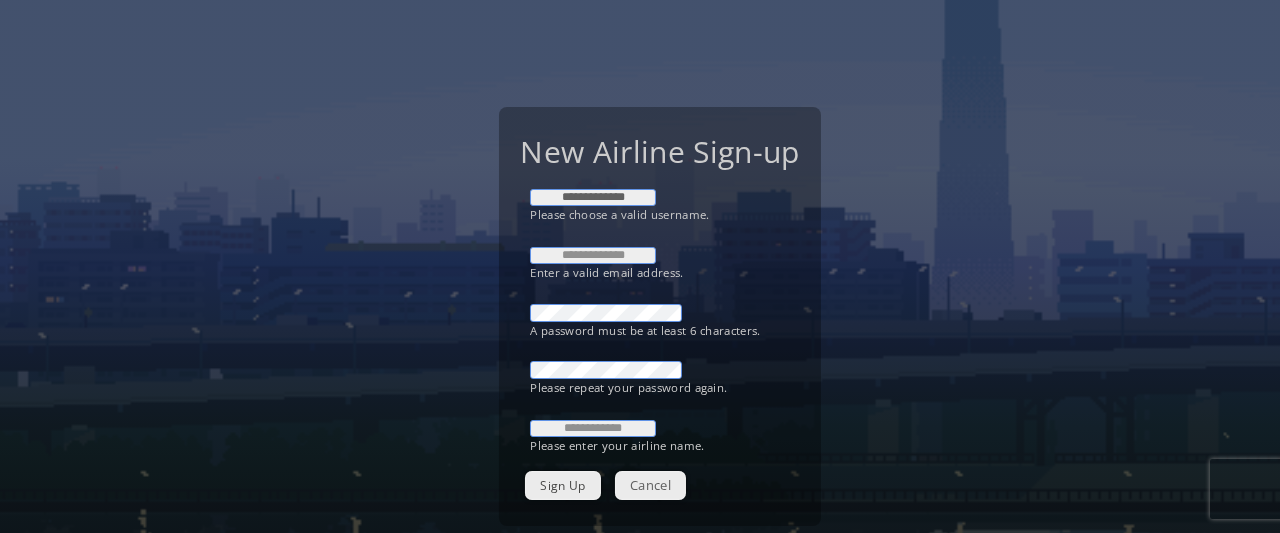 type on "**********" 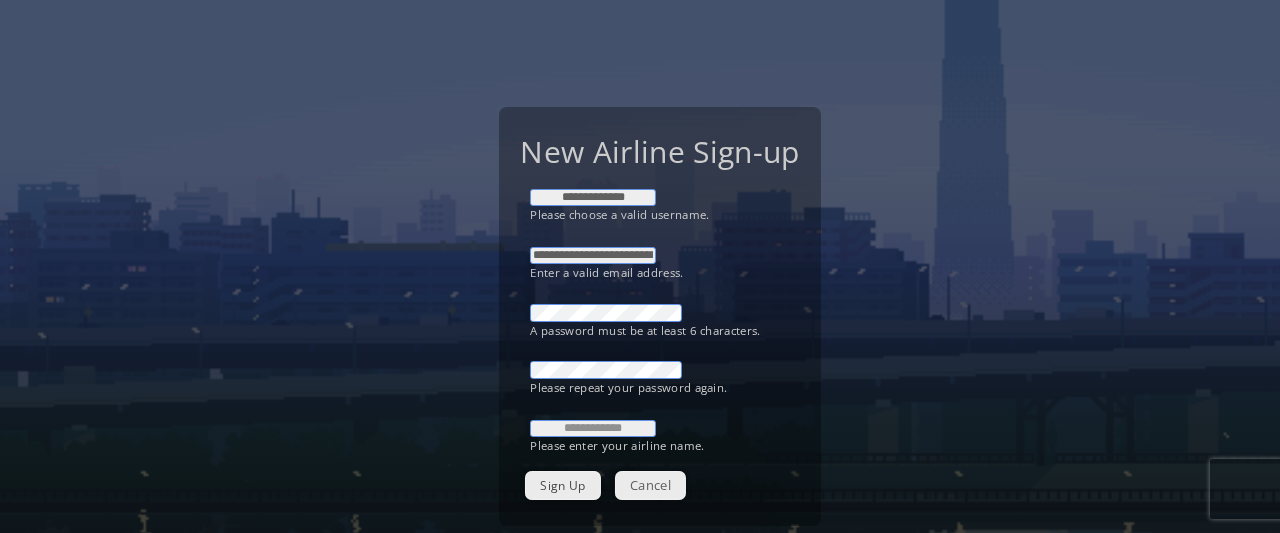 click on "**********" at bounding box center [659, 320] 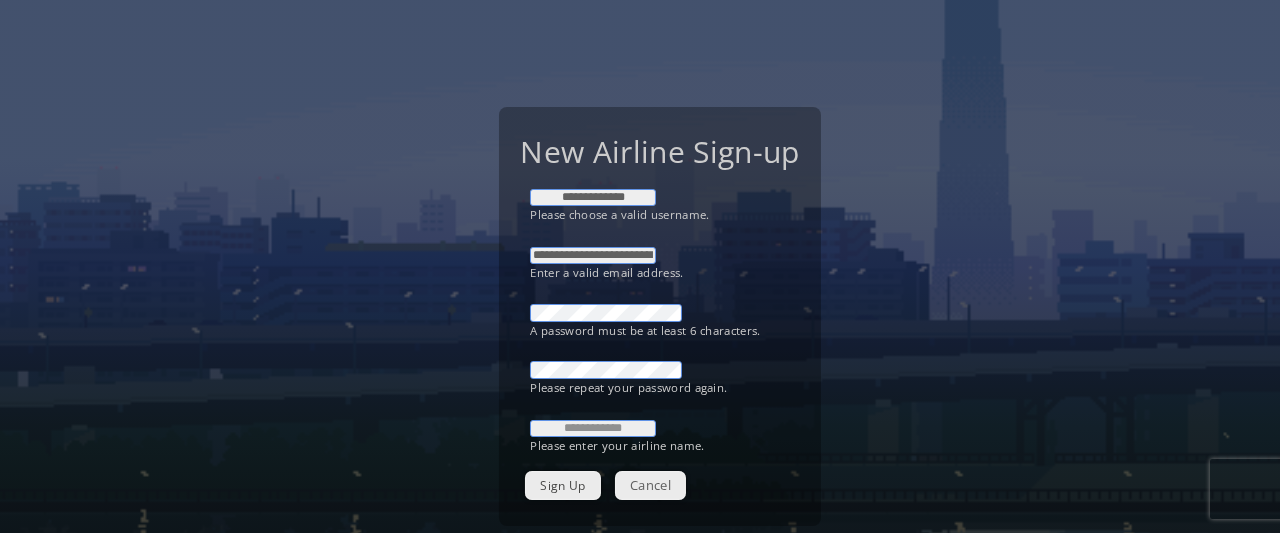 click at bounding box center (593, 428) 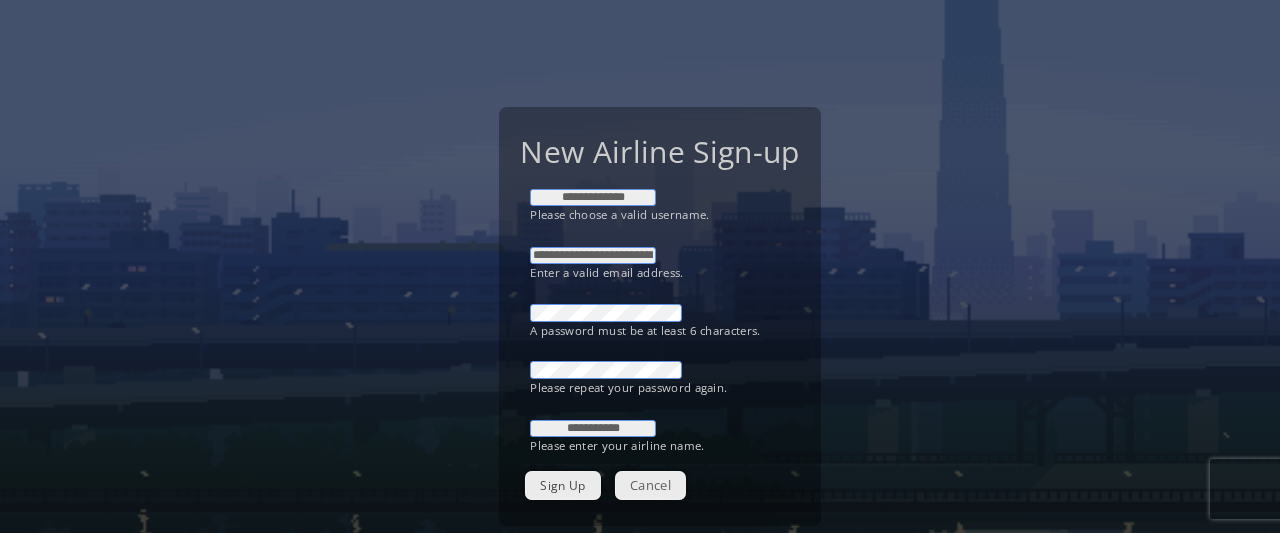 type on "**********" 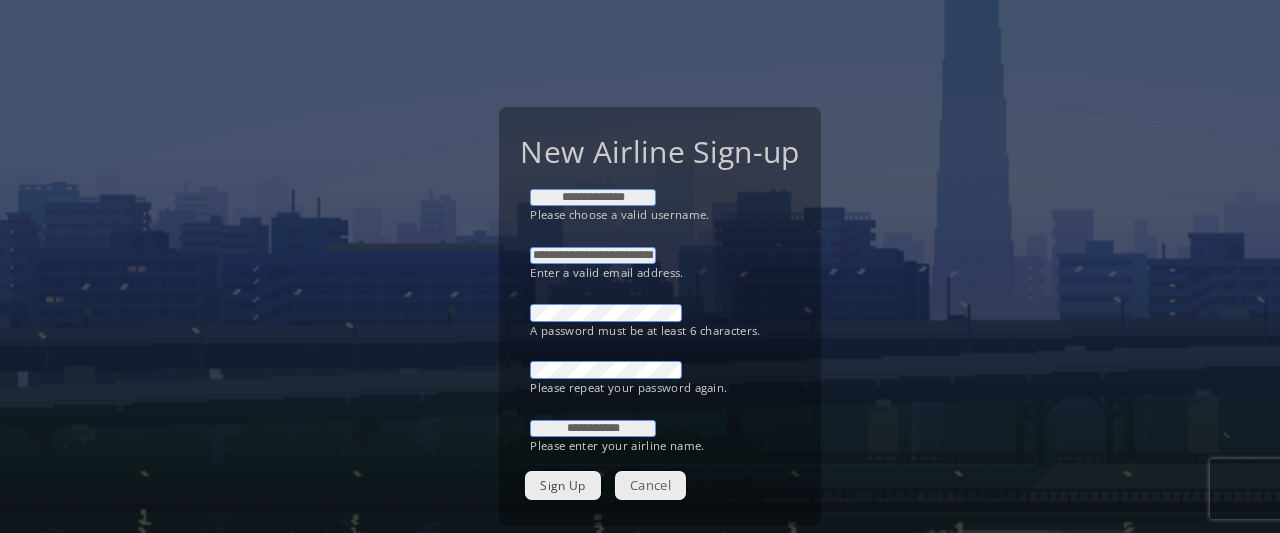 click on "Sign Up" at bounding box center (562, 485) 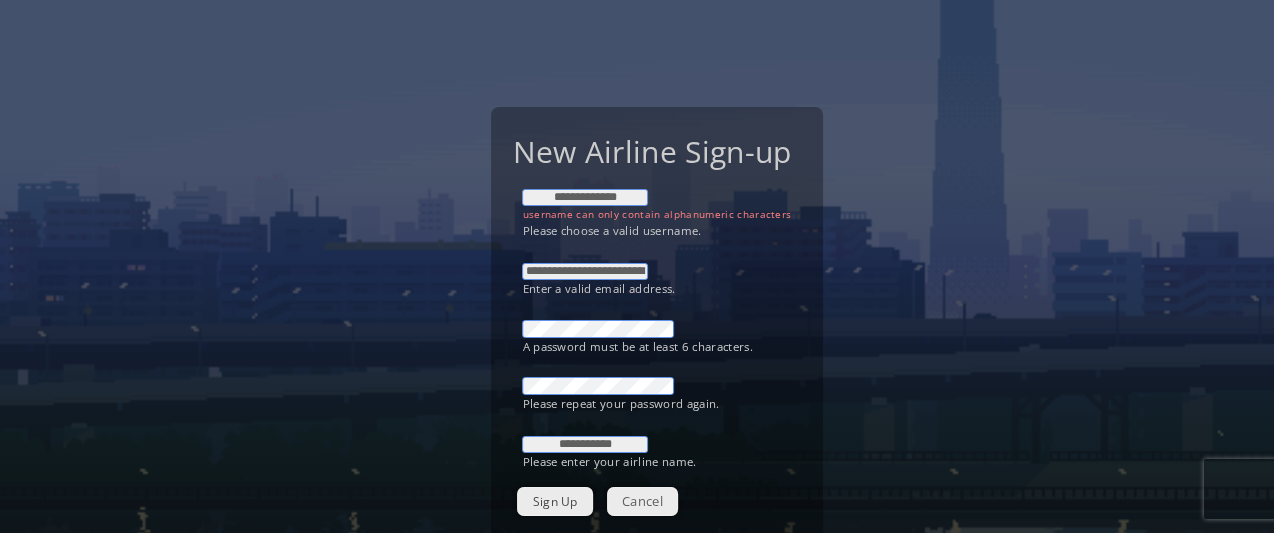 scroll, scrollTop: 0, scrollLeft: 0, axis: both 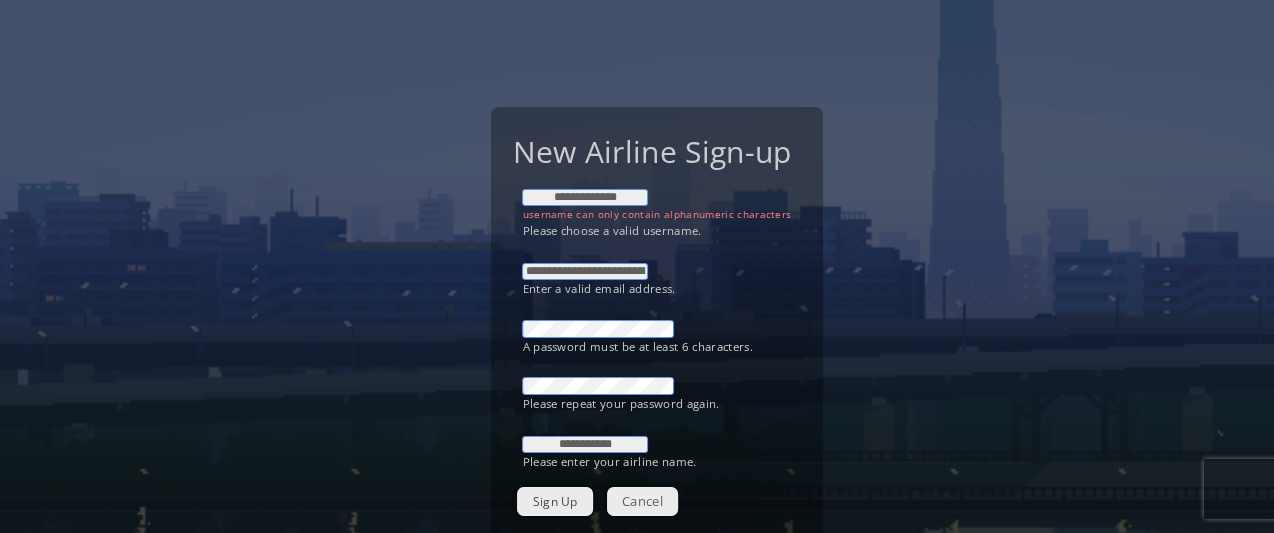 drag, startPoint x: 663, startPoint y: 191, endPoint x: 603, endPoint y: 195, distance: 60.133186 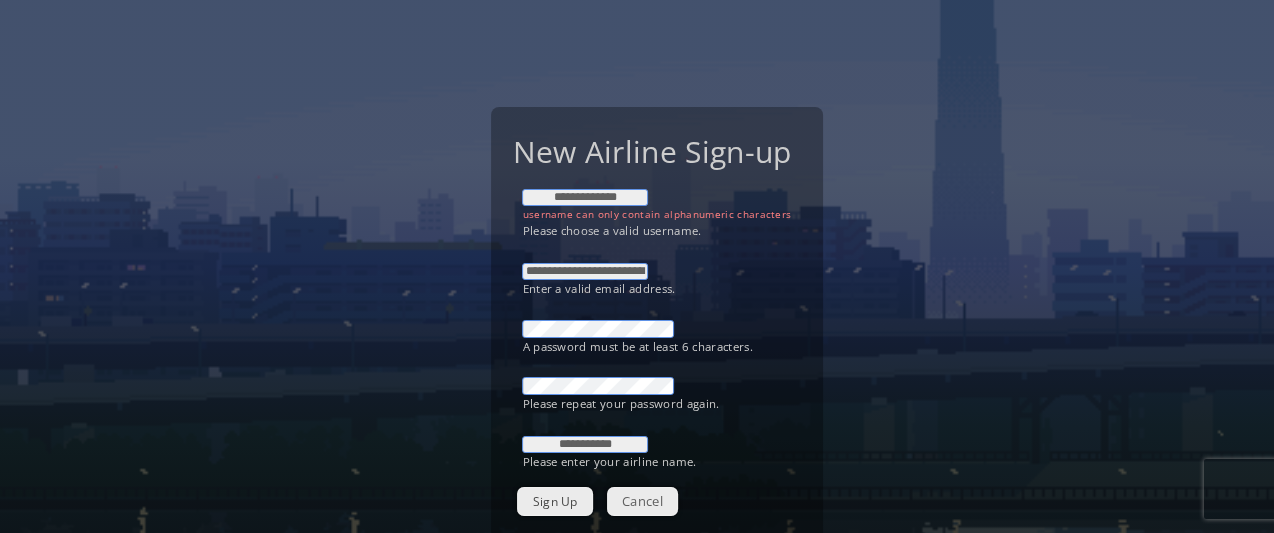 click on "**********" at bounding box center (586, 197) 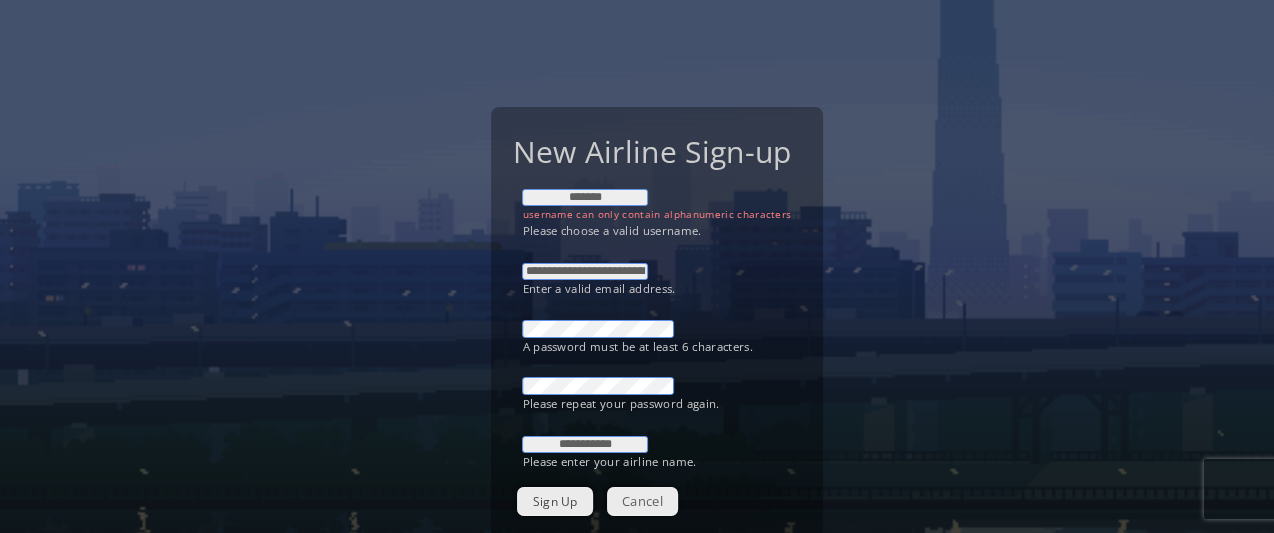 type on "*******" 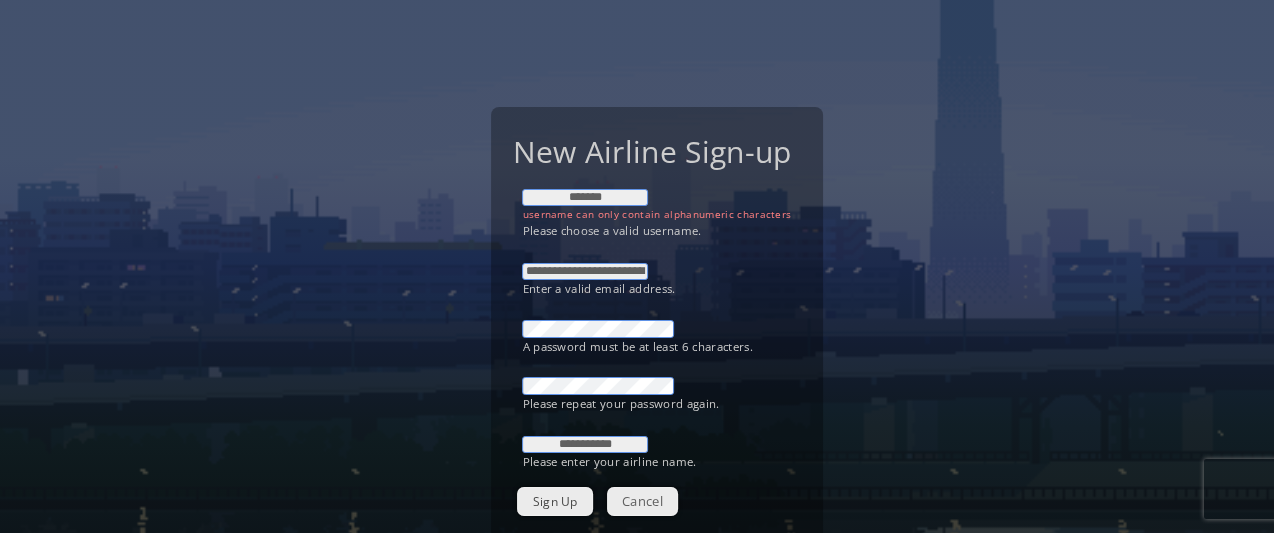click on "Sign Up" at bounding box center (555, 501) 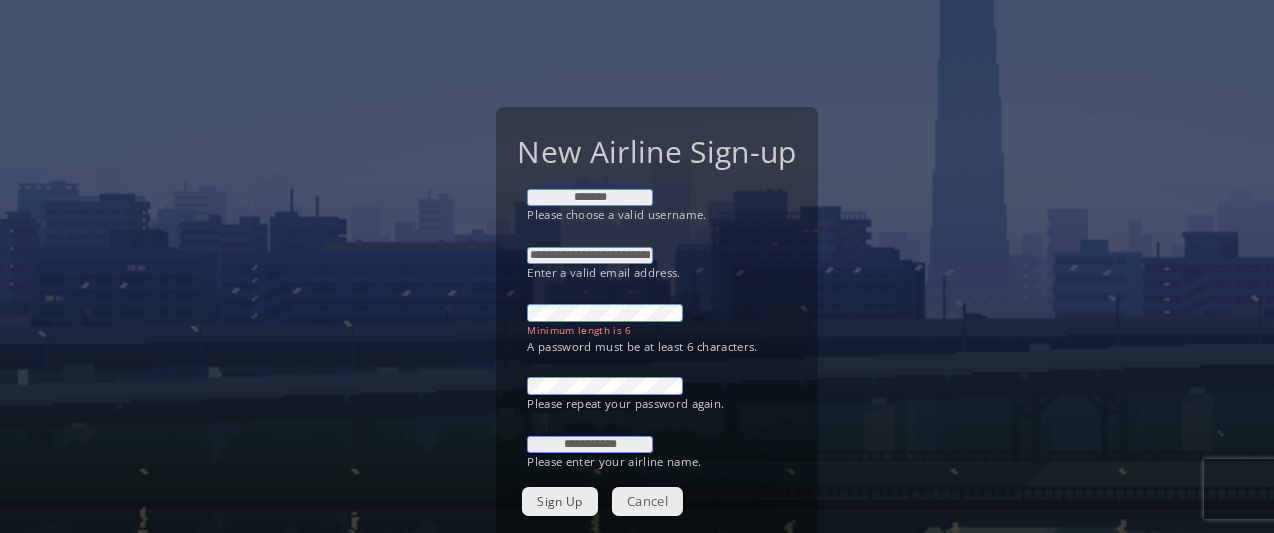 scroll, scrollTop: 0, scrollLeft: 0, axis: both 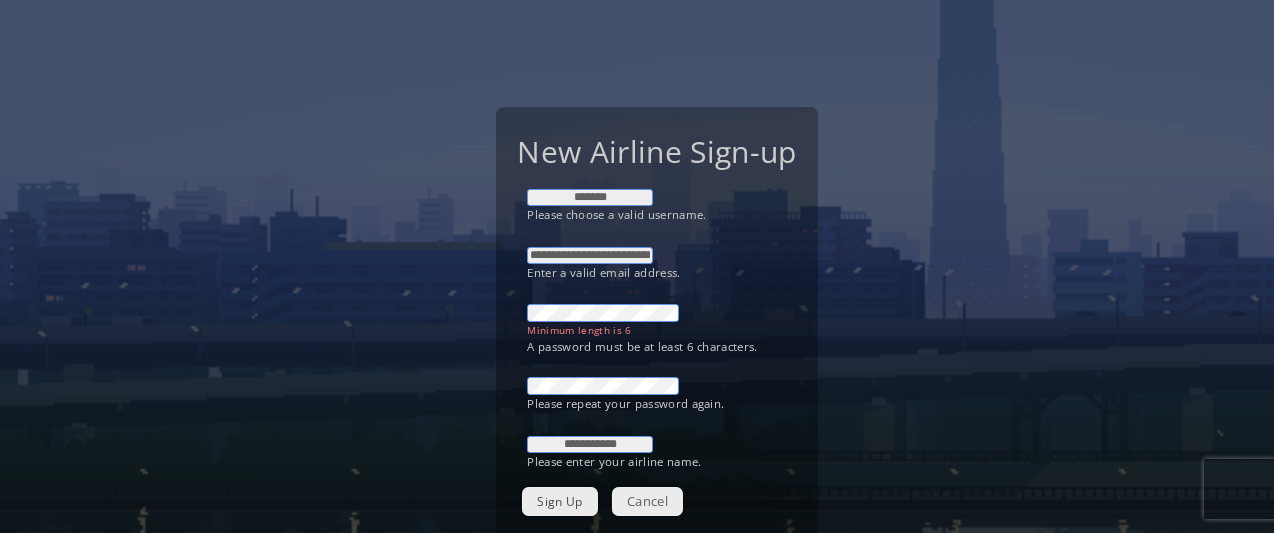 click on "Sign Up" at bounding box center [559, 501] 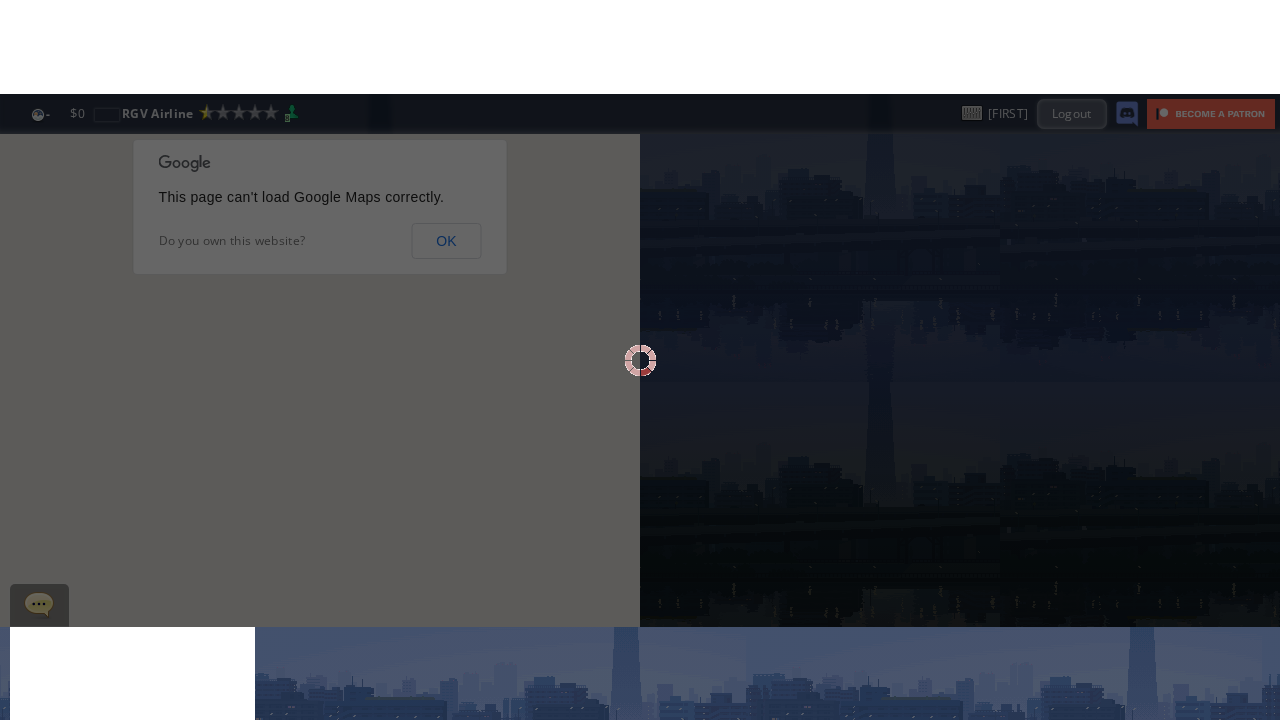 scroll, scrollTop: 0, scrollLeft: 0, axis: both 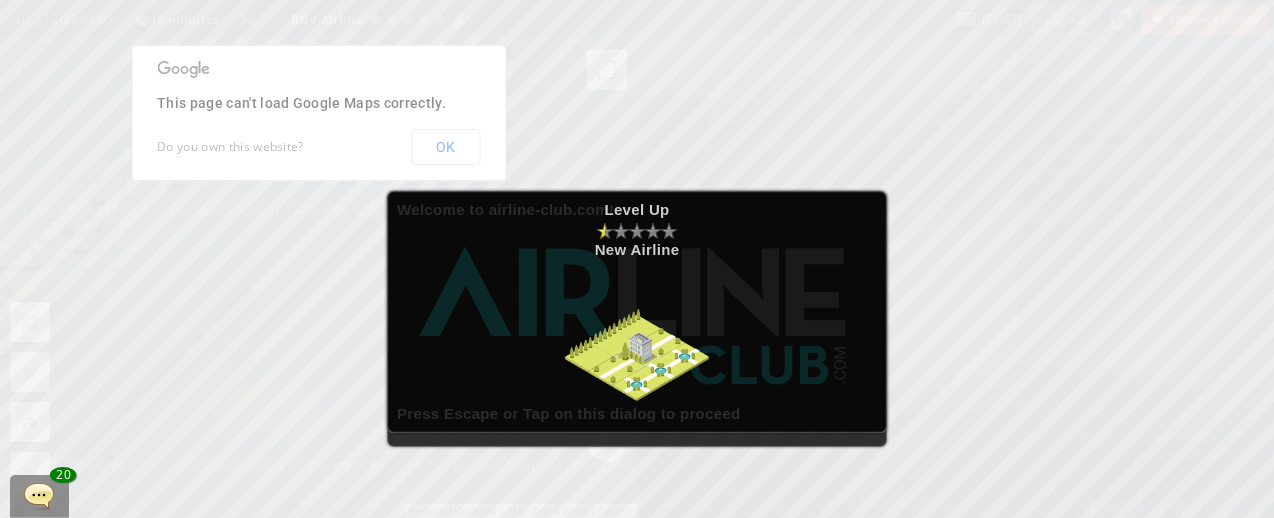 click on "Level Up
New Airline" at bounding box center (637, 259) 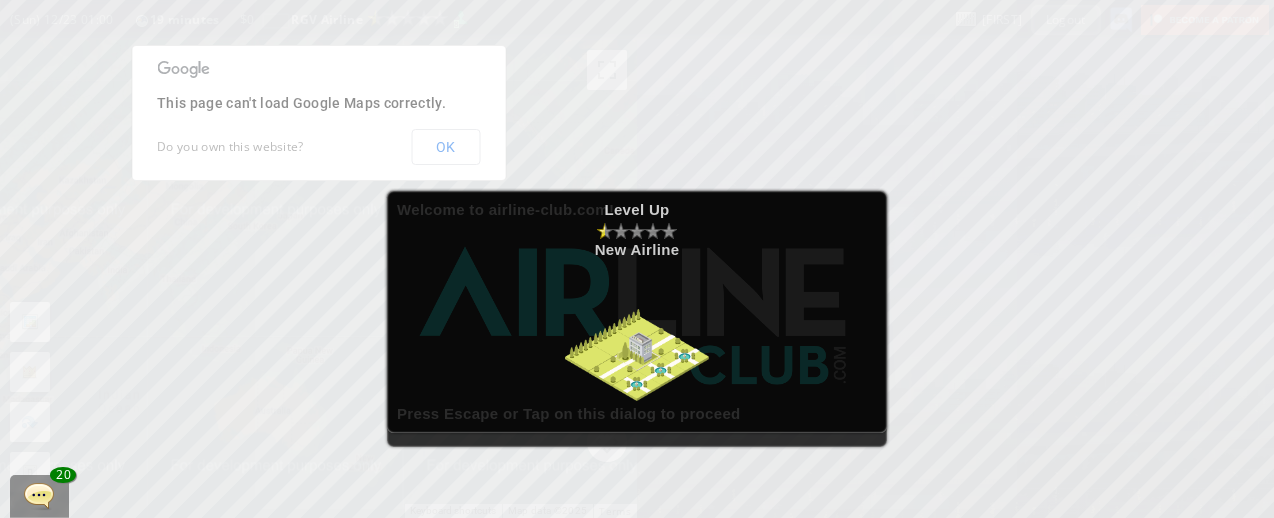 click at bounding box center [637, 338] 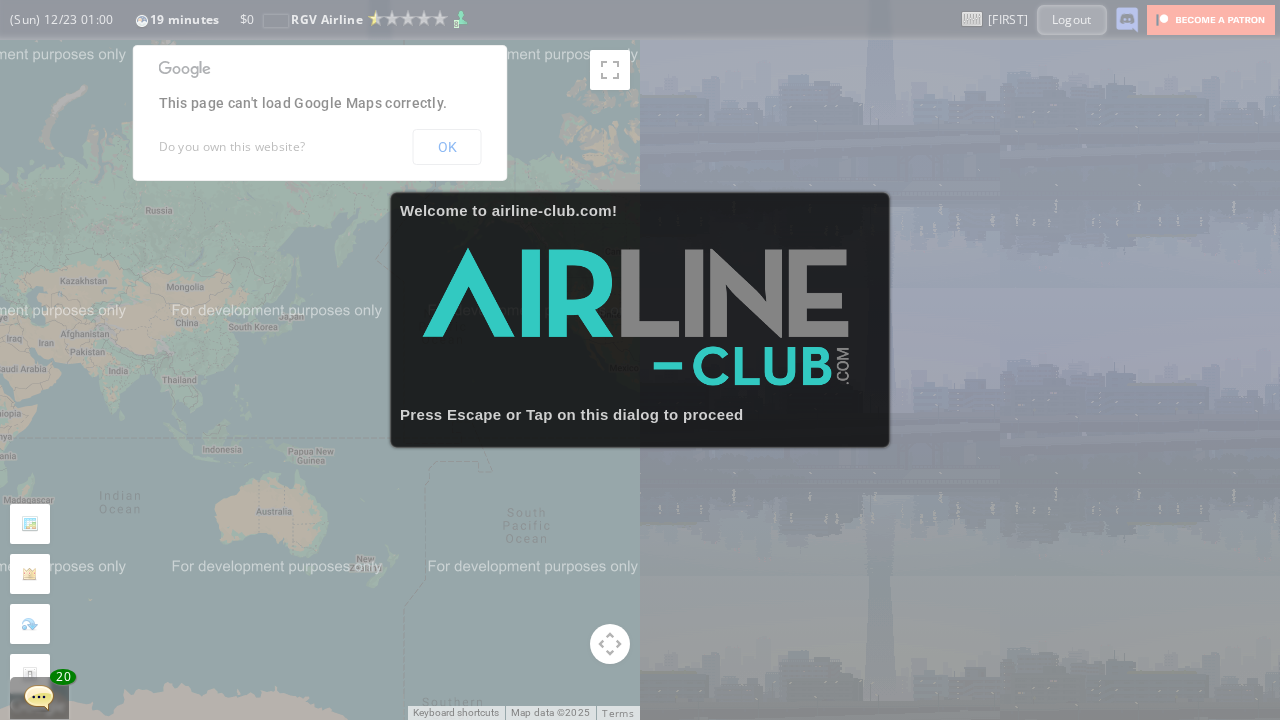 click at bounding box center (650, 314) 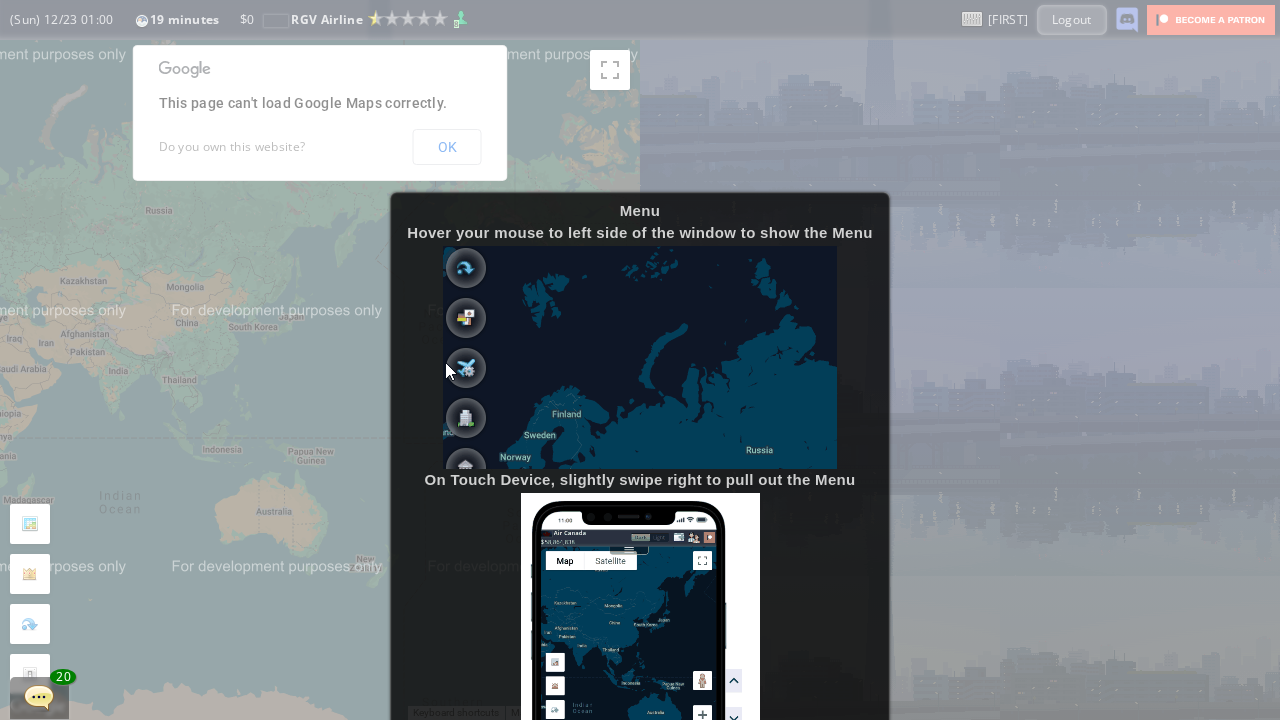 click at bounding box center (640, 357) 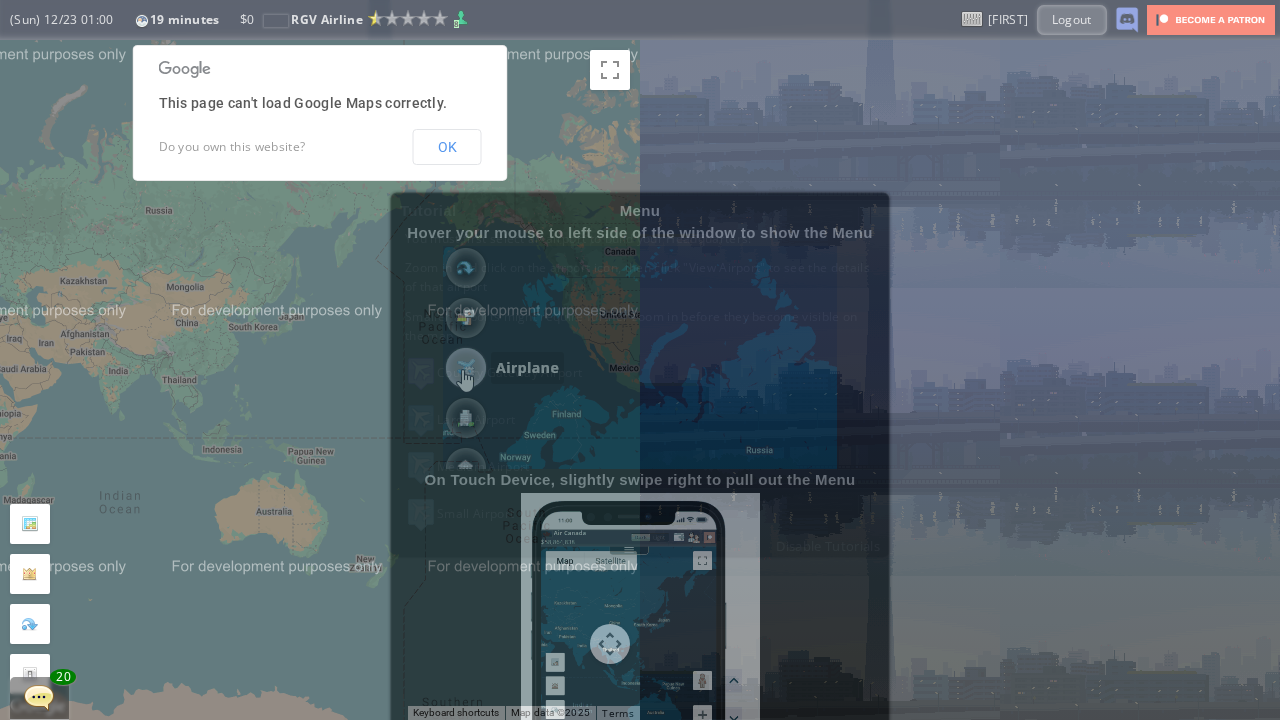 drag, startPoint x: 640, startPoint y: 418, endPoint x: 628, endPoint y: 420, distance: 12.165525 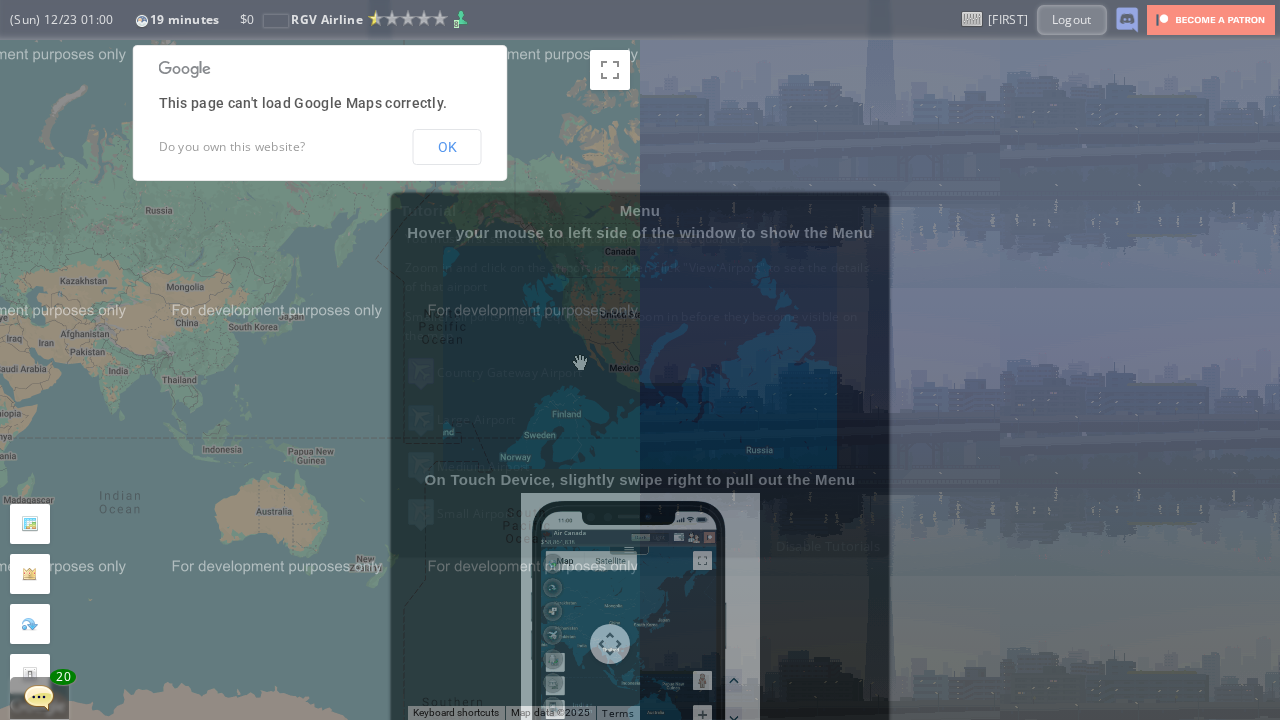 click on "Large Airport" at bounding box center [640, 420] 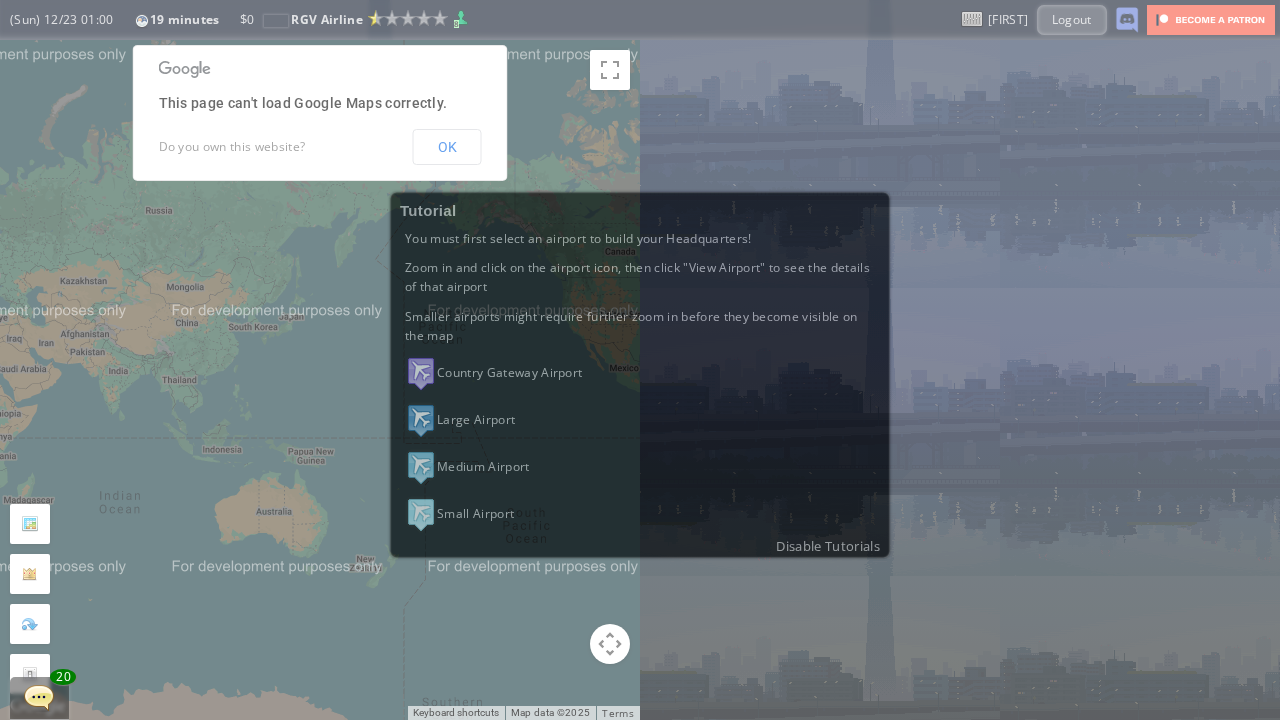 click on "Large Airport" at bounding box center [640, 420] 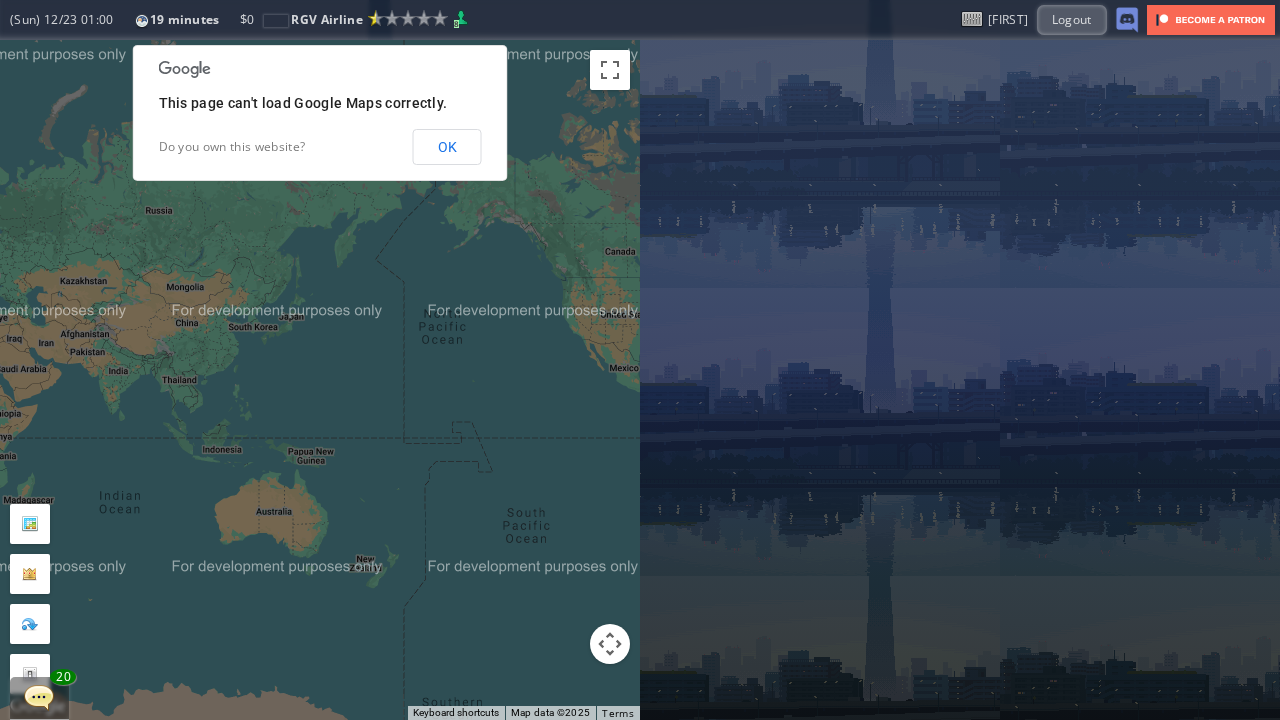 click on "To navigate, press the arrow keys." at bounding box center [320, 380] 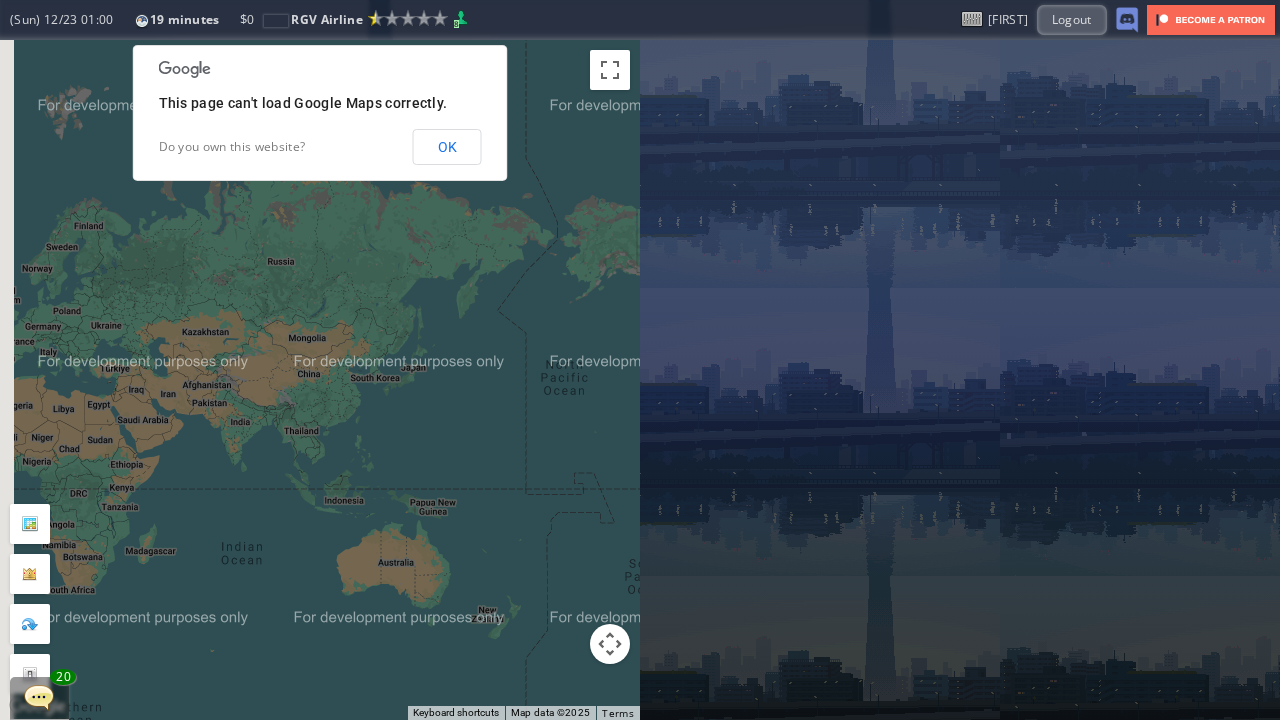 drag, startPoint x: 502, startPoint y: 369, endPoint x: 363, endPoint y: 392, distance: 140.89003 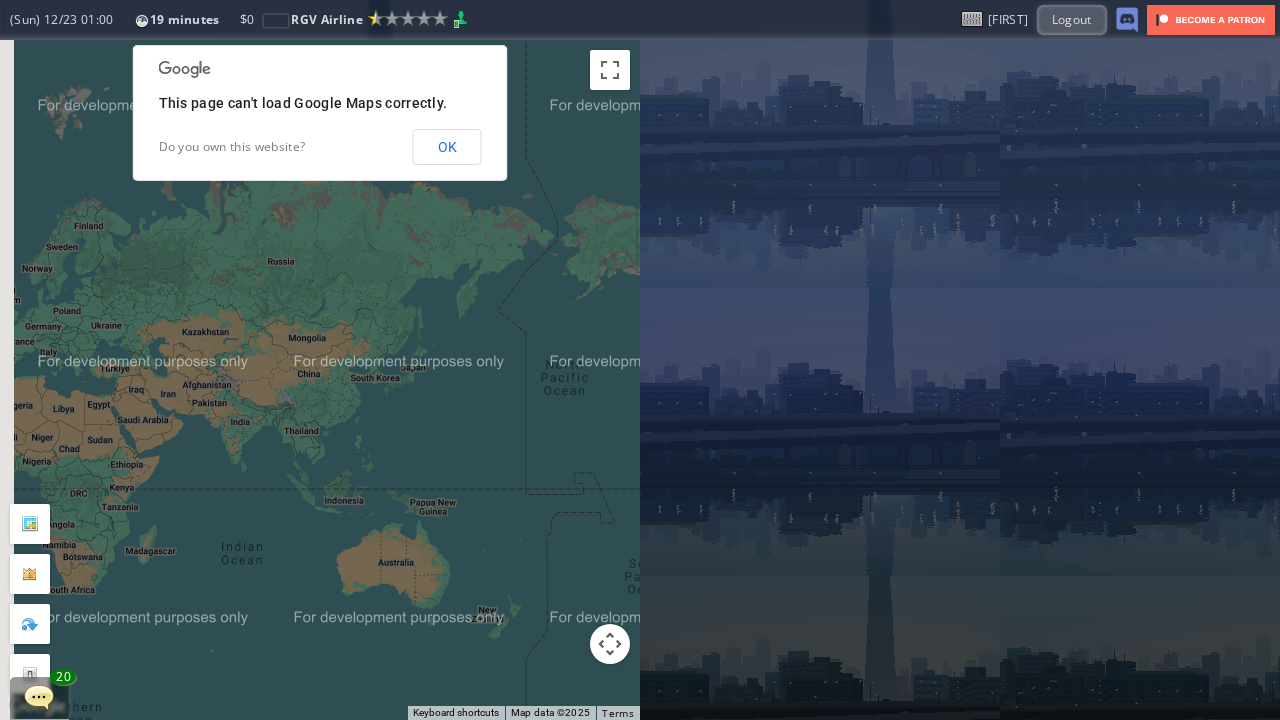 click on "To navigate, press the arrow keys." at bounding box center (320, 380) 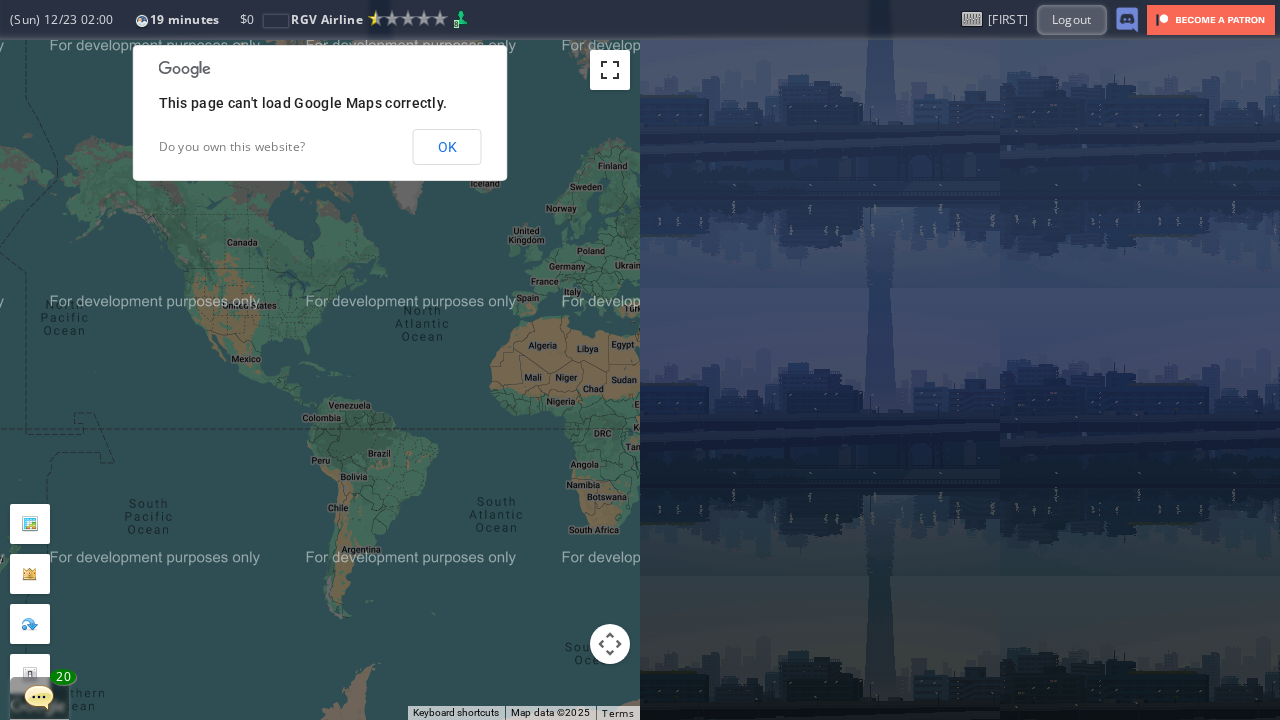 click at bounding box center [610, 70] 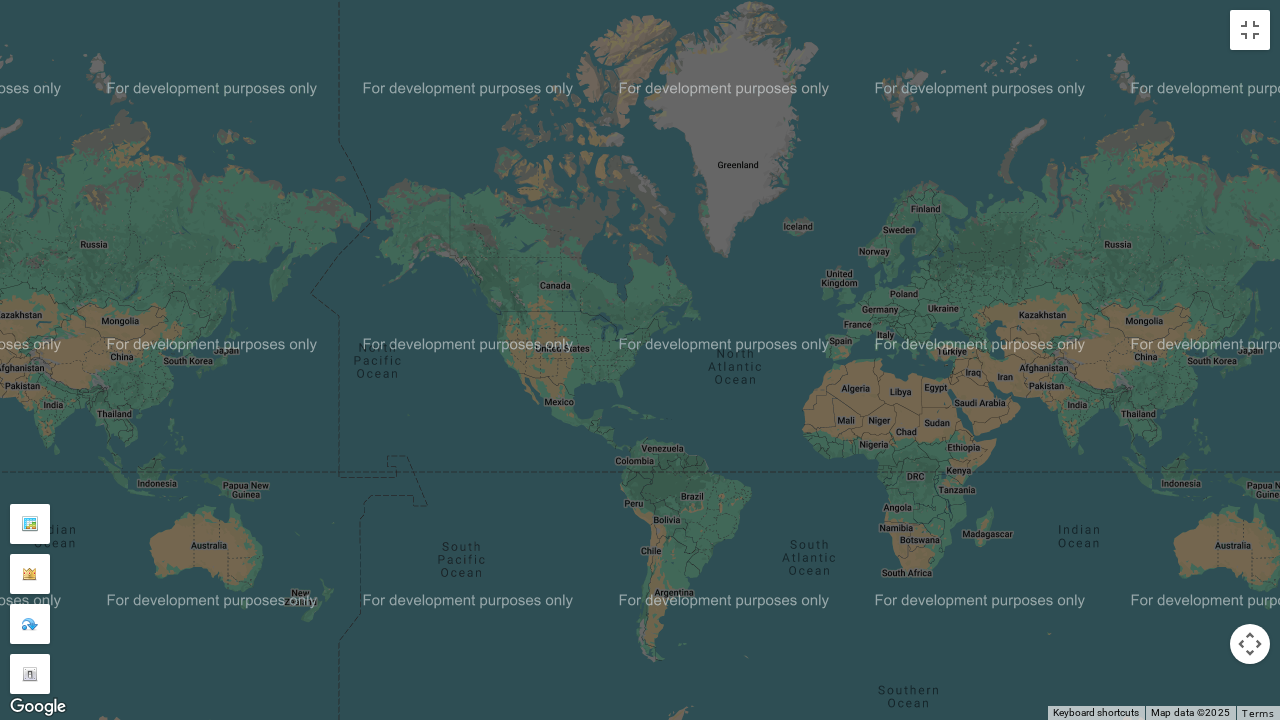drag, startPoint x: 540, startPoint y: 393, endPoint x: 536, endPoint y: 434, distance: 41.19466 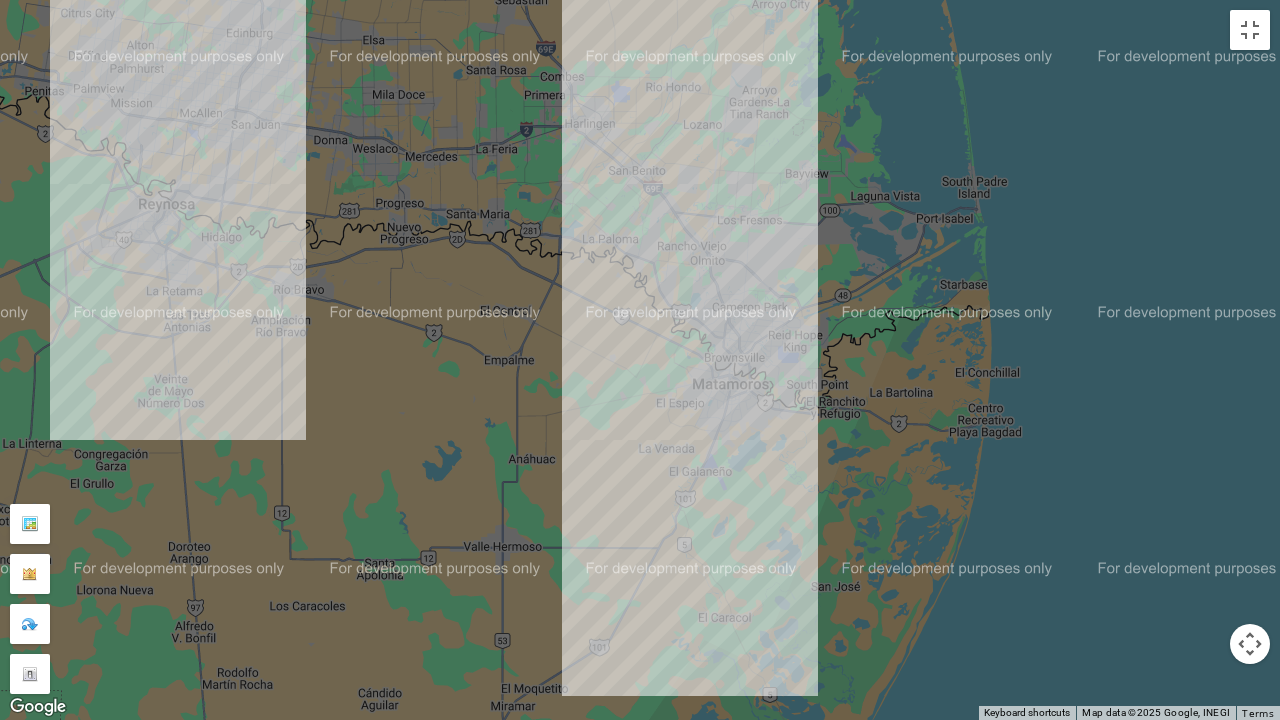 click on "To navigate, press the arrow keys." at bounding box center [640, 360] 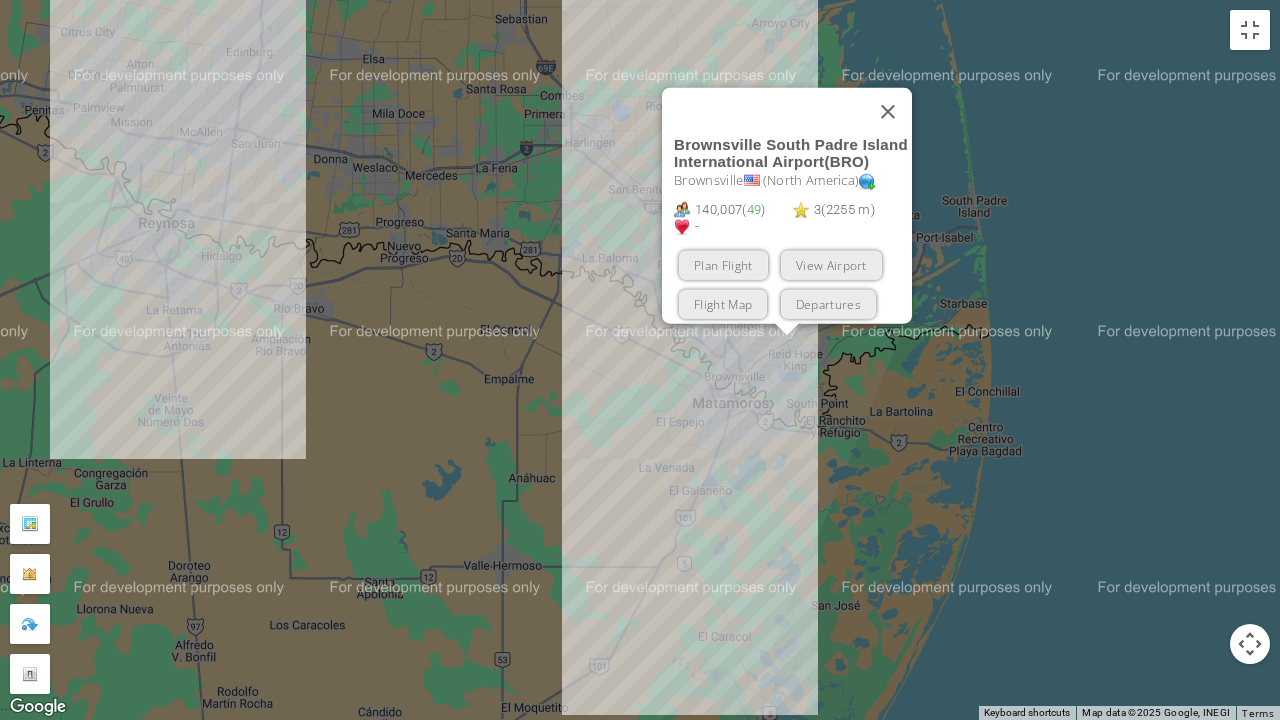 click at bounding box center (30, 524) 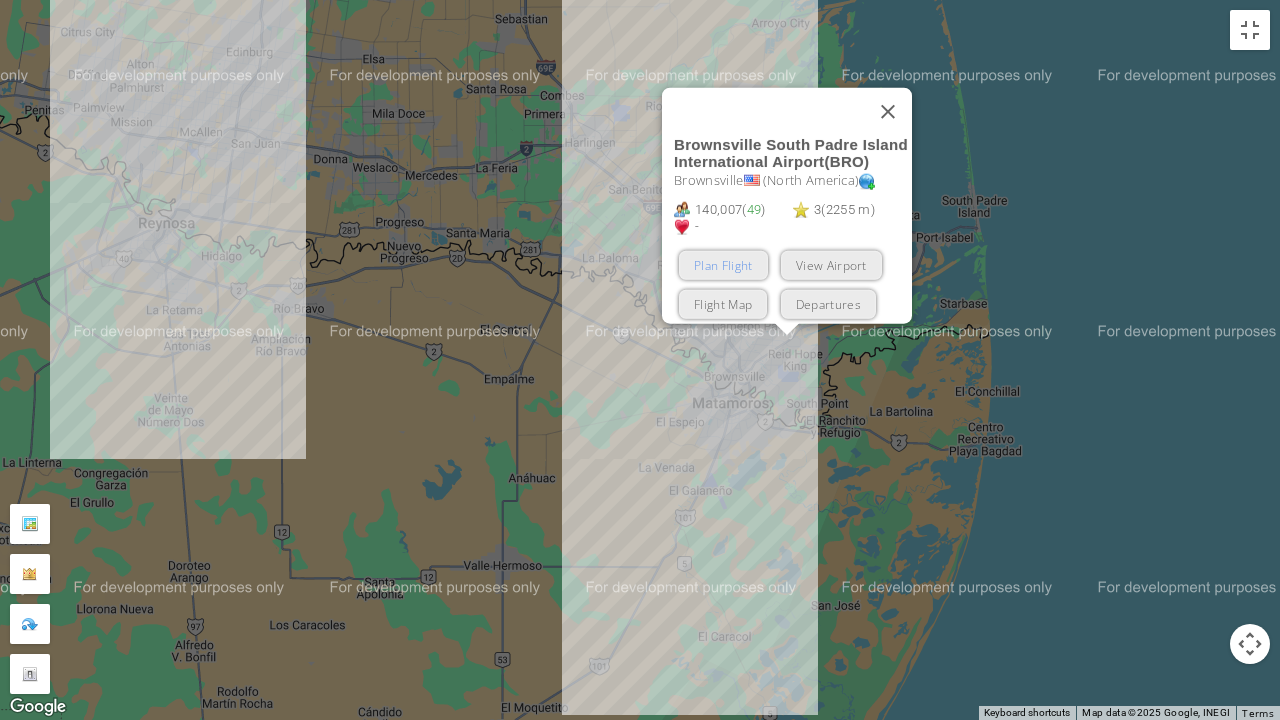 click on "Plan Flight" at bounding box center [723, 265] 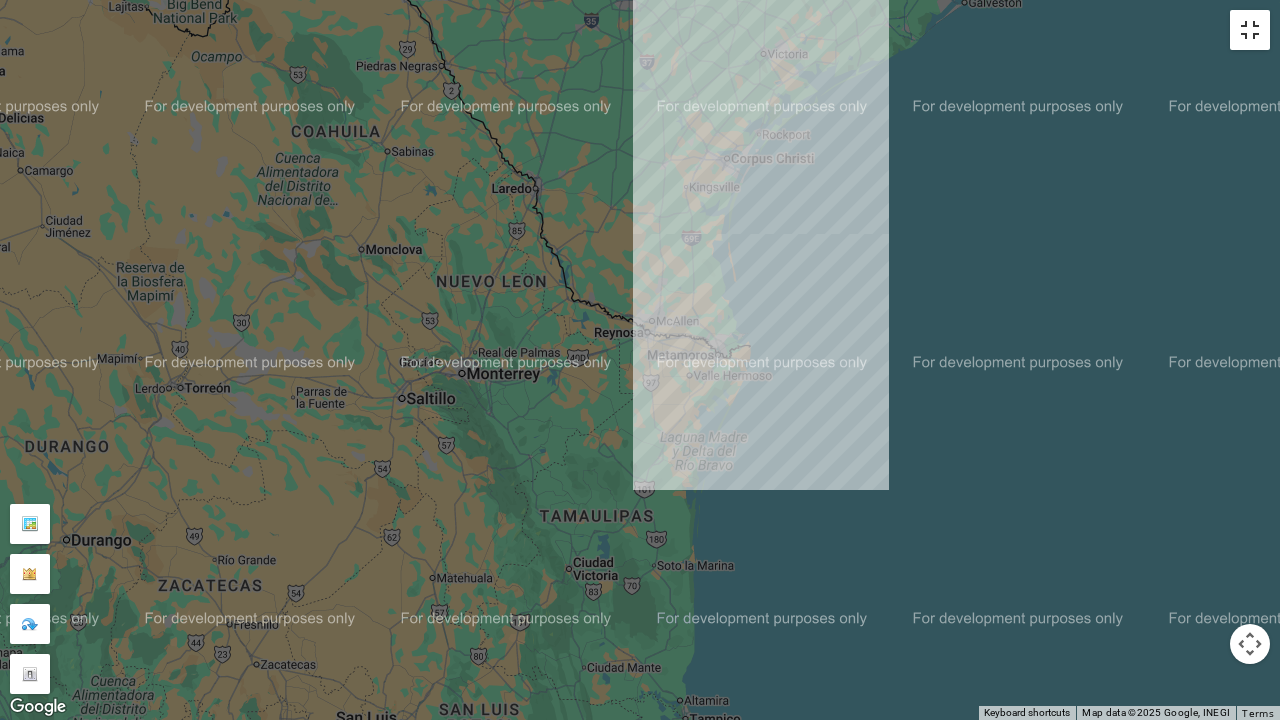 click at bounding box center [1250, 30] 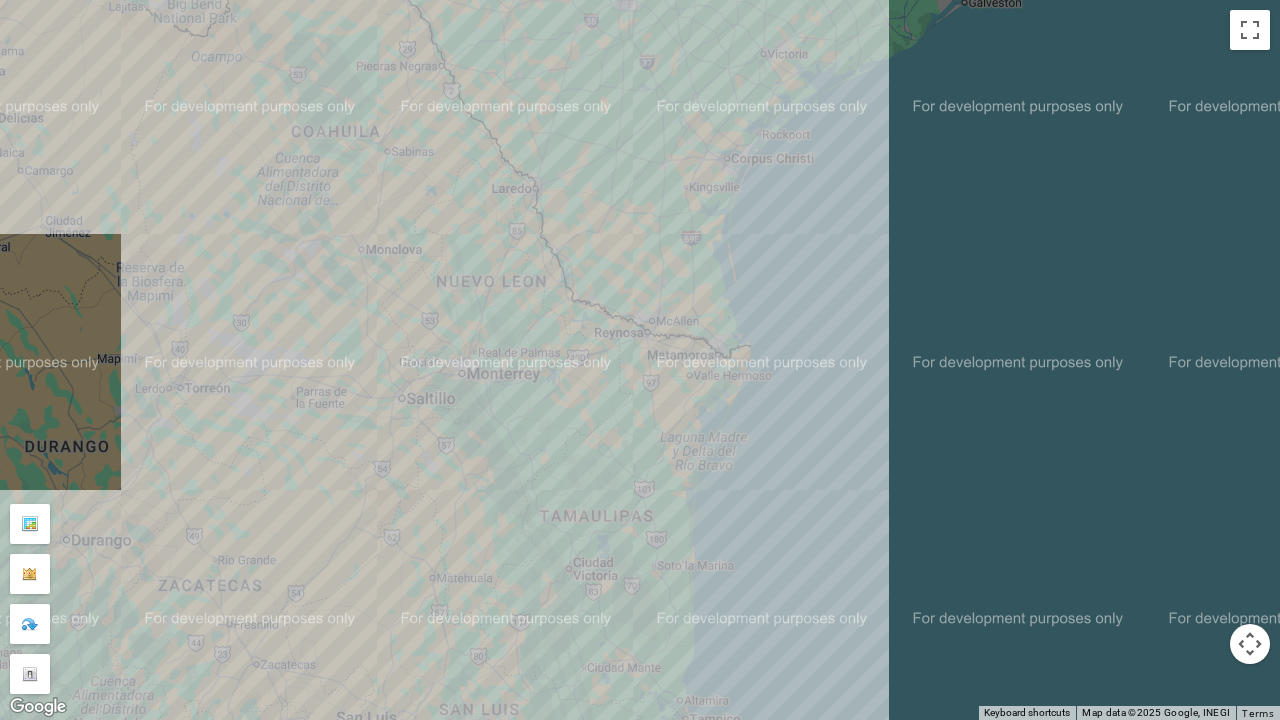 drag, startPoint x: 720, startPoint y: 222, endPoint x: 1024, endPoint y: 251, distance: 305.3801 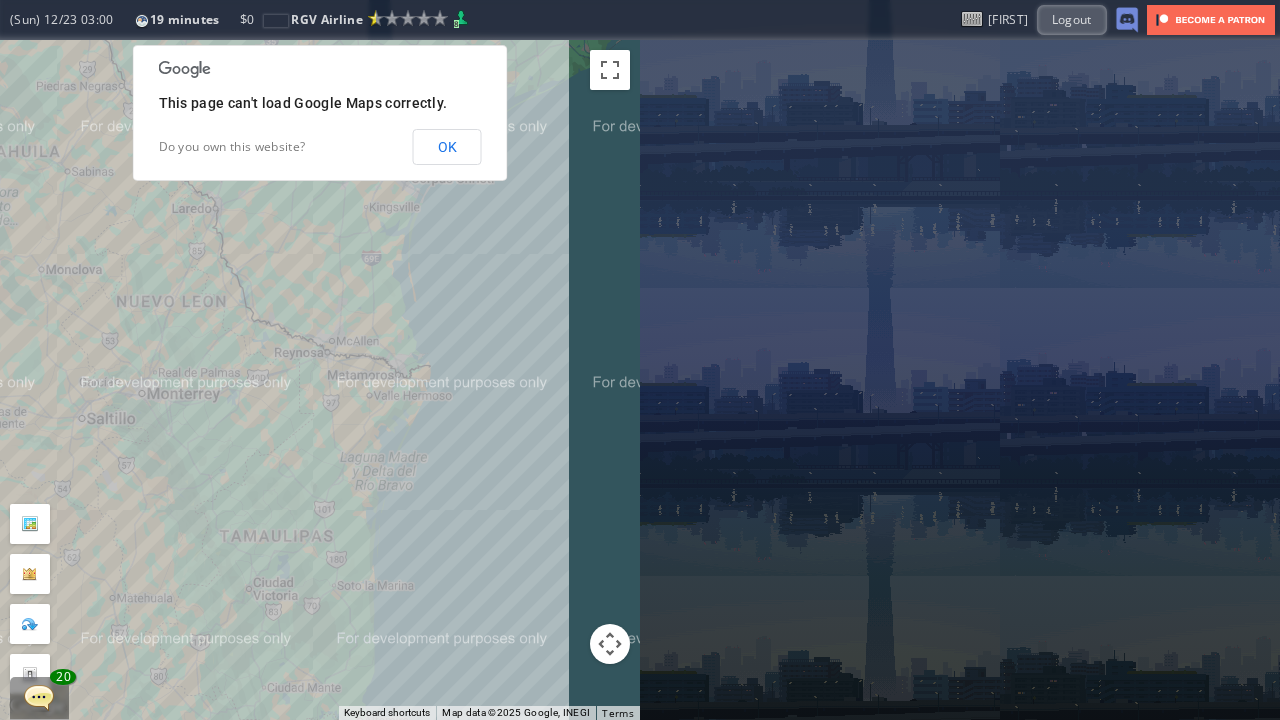 click on "To navigate the map with touch gestures double-tap and hold your finger on the map, then drag the map. ← Move left → Move right ↑ Move up ↓ Move down + Zoom in - Zoom out Home Jump left by 75% End Jump right by 75% Page Up Jump up by 75% Page Down Jump down by 75% To navigate, press the arrow keys. Keyboard shortcuts Map Data Map data ©2025 Google, INEGI Map data ©2025 Google, INEGI 50 km  Click to toggle between metric and imperial units Terms Report a map error This page can't load Google Maps correctly. Do you own this website? OK
Current Details
From:
To:
Flight Code:
Distance:
Airplane:
Price:" at bounding box center [640, 380] 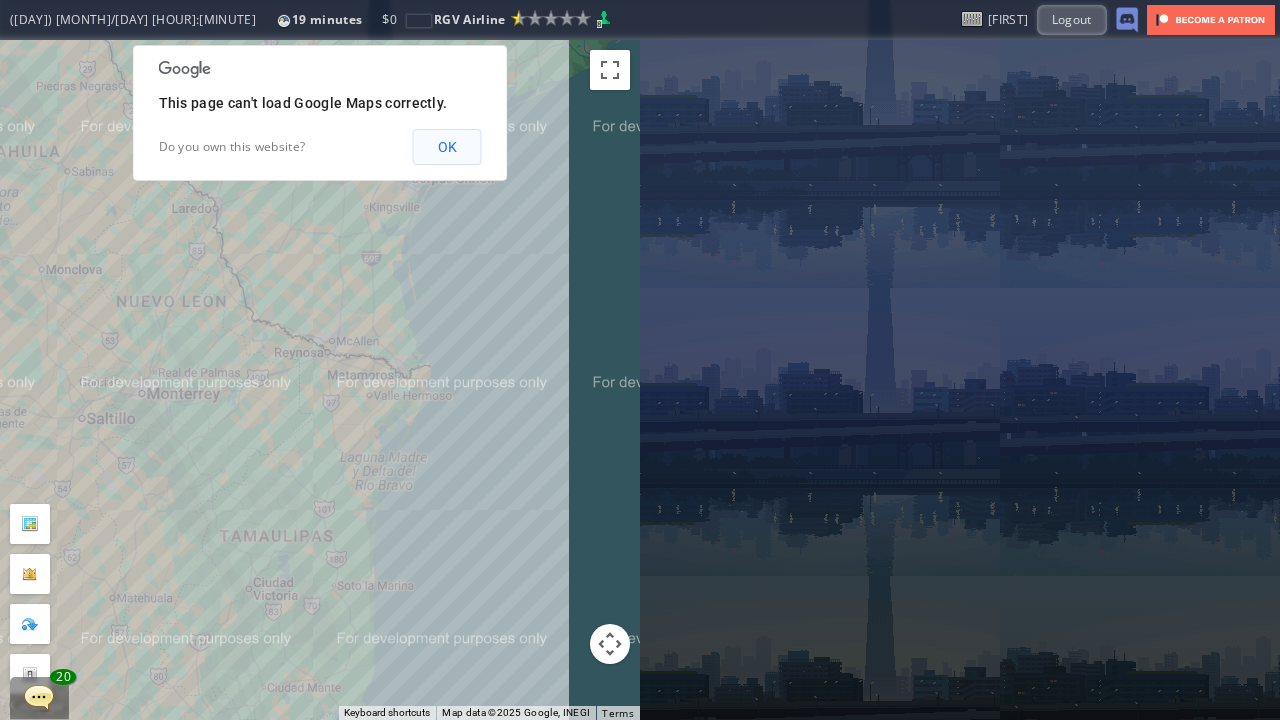 click on "OK" at bounding box center (447, 147) 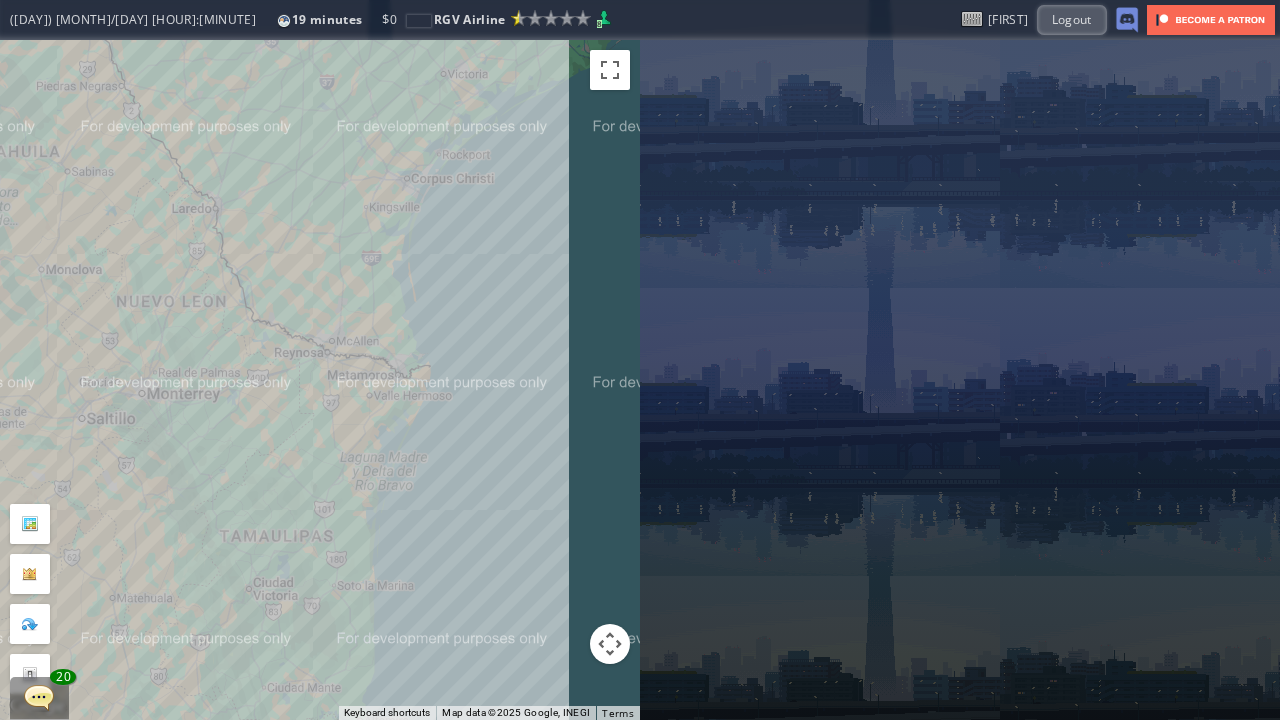 click at bounding box center (39, 697) 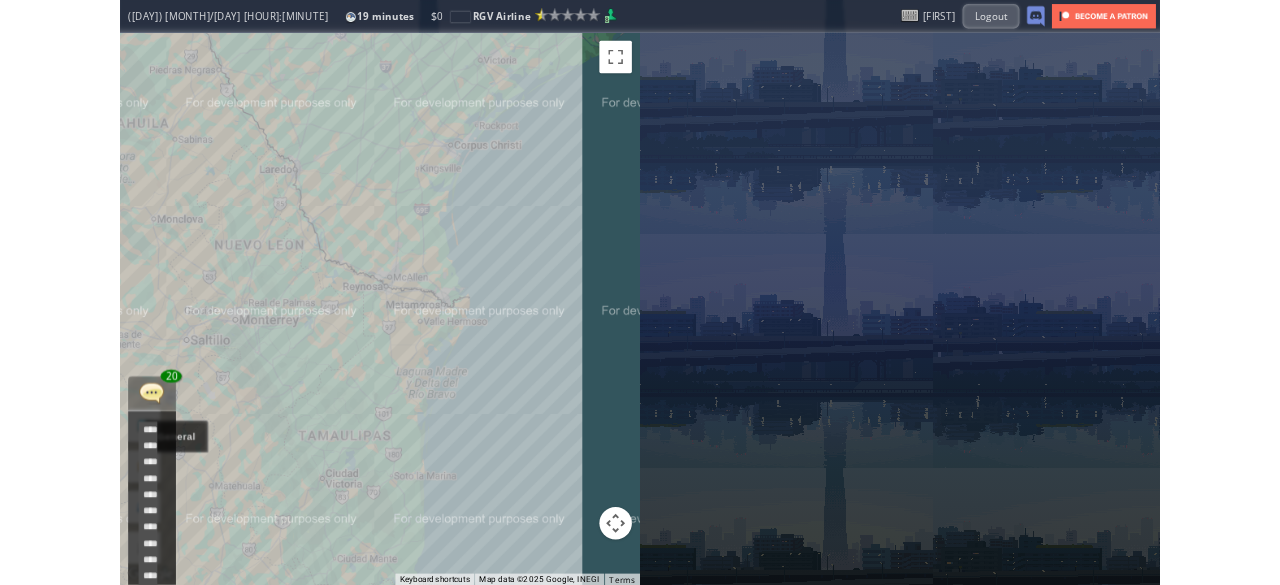 scroll, scrollTop: 340, scrollLeft: 0, axis: vertical 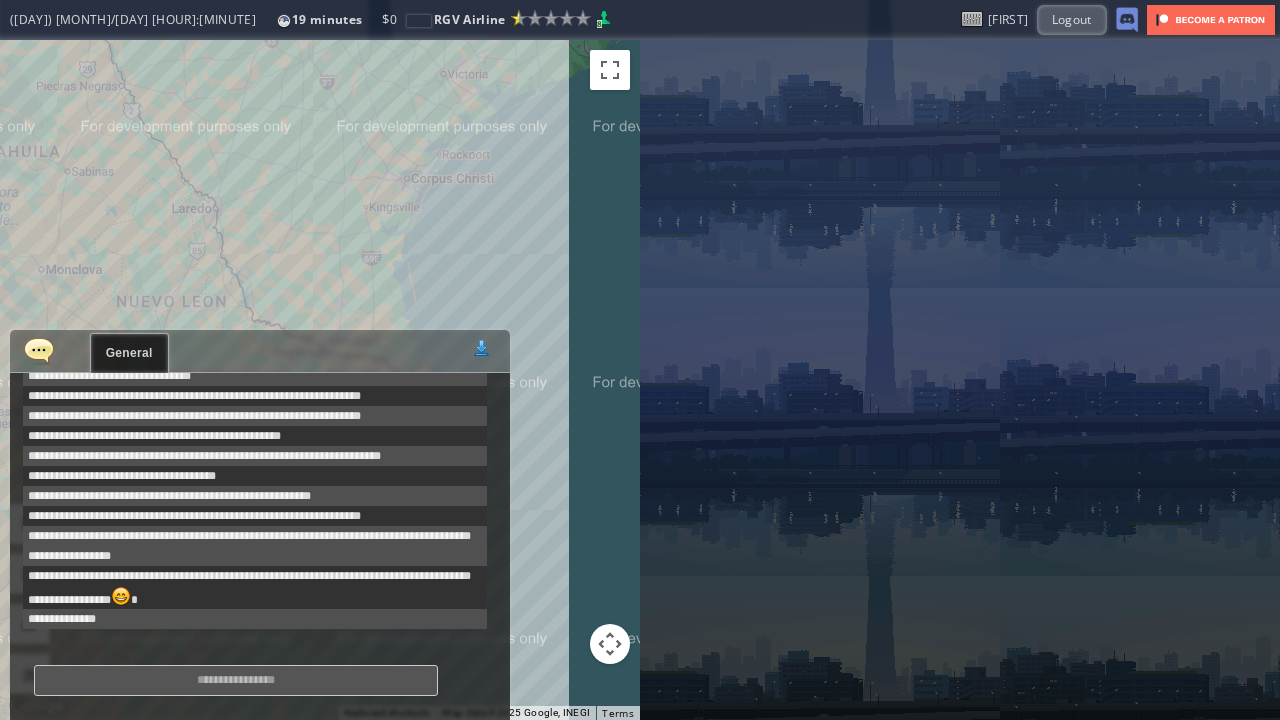 click on "To navigate, press the arrow keys." at bounding box center (320, 380) 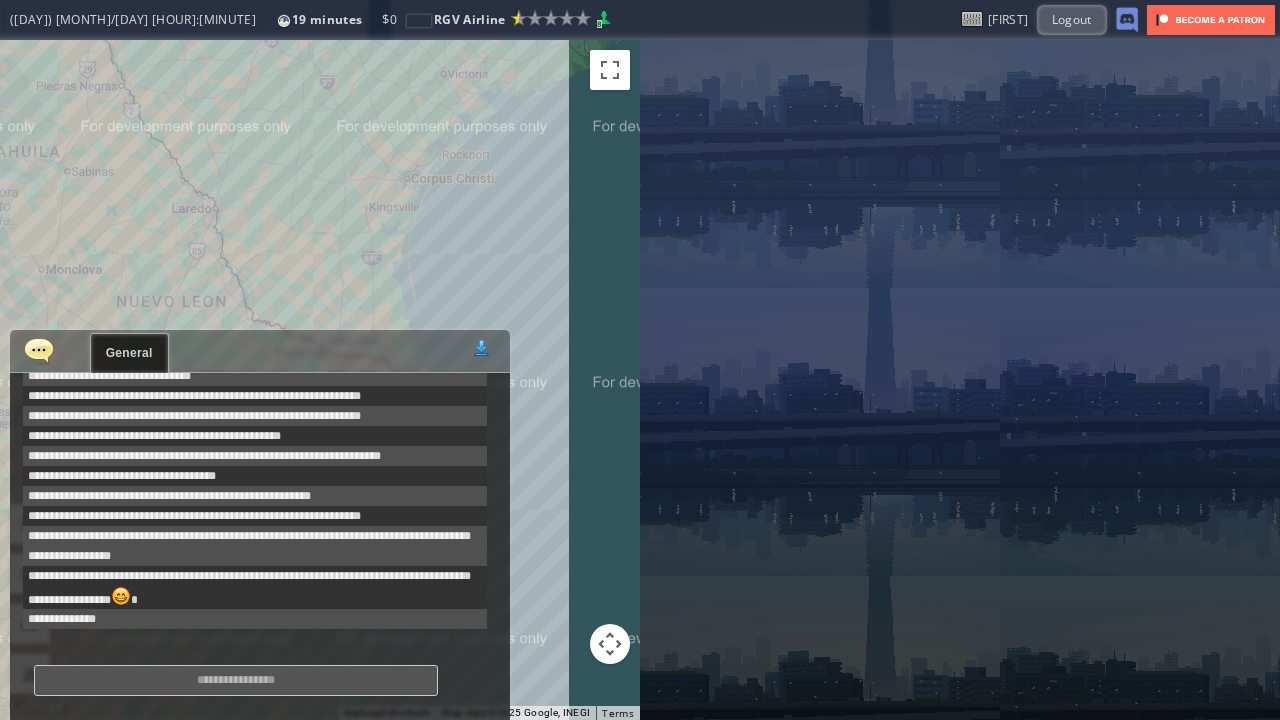 click on "General
0" at bounding box center (260, 351) 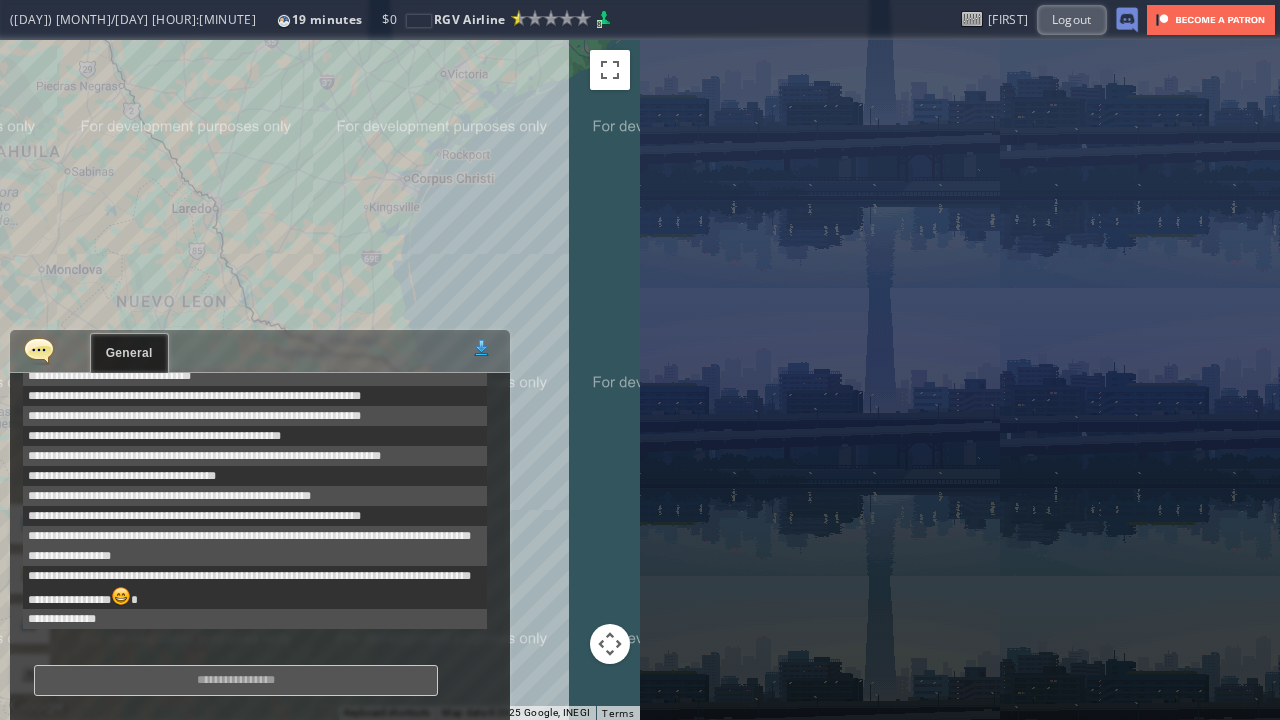 click on "General
0" at bounding box center (260, 351) 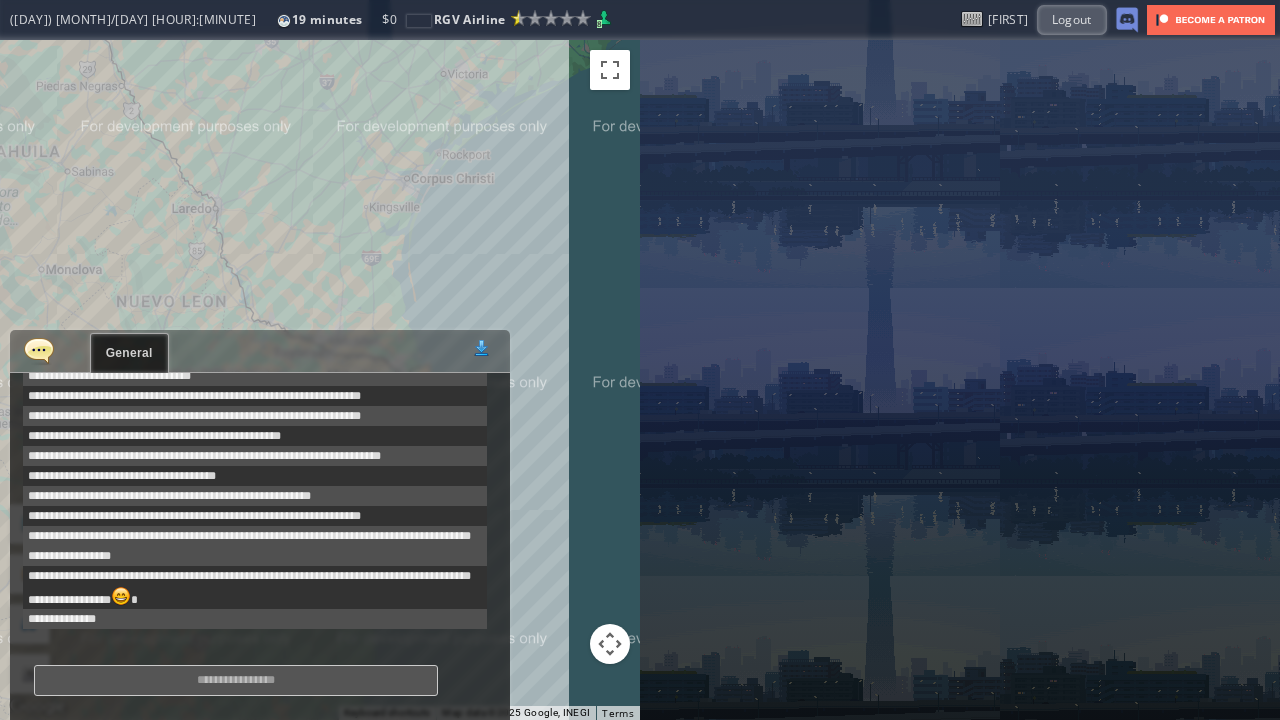 click at bounding box center (39, 350) 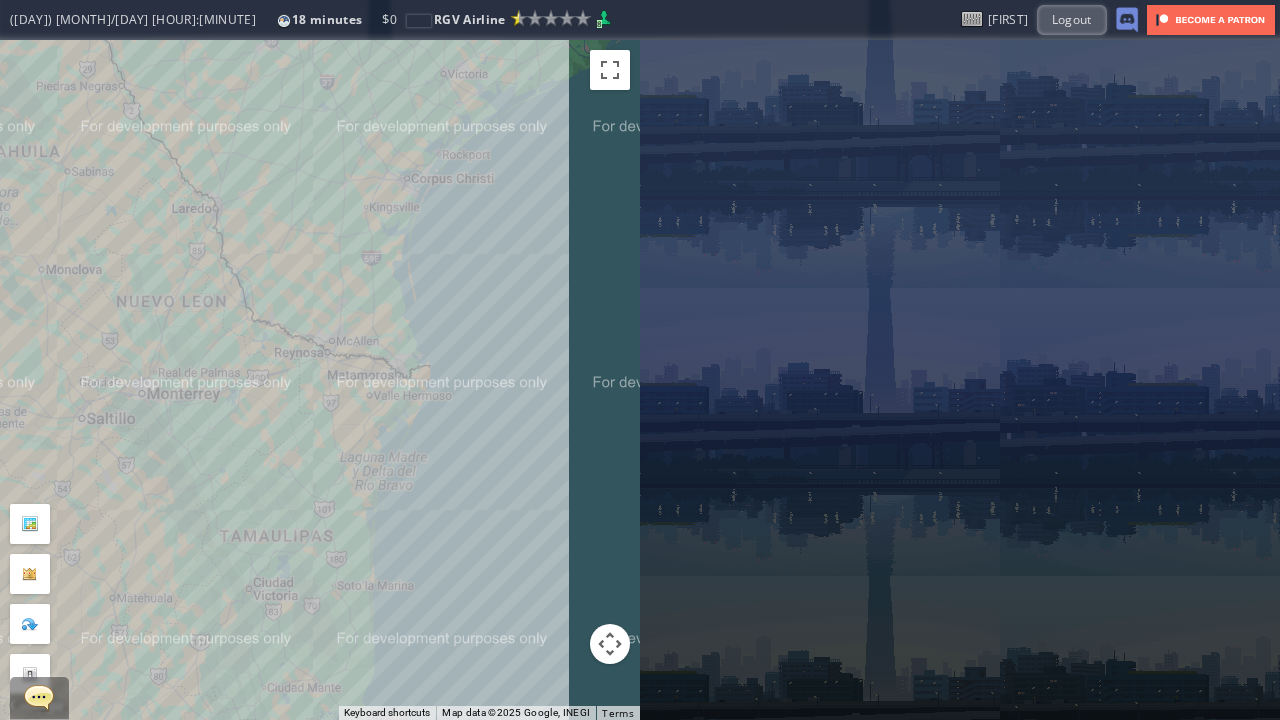 click on "To navigate, press the arrow keys." at bounding box center (320, 380) 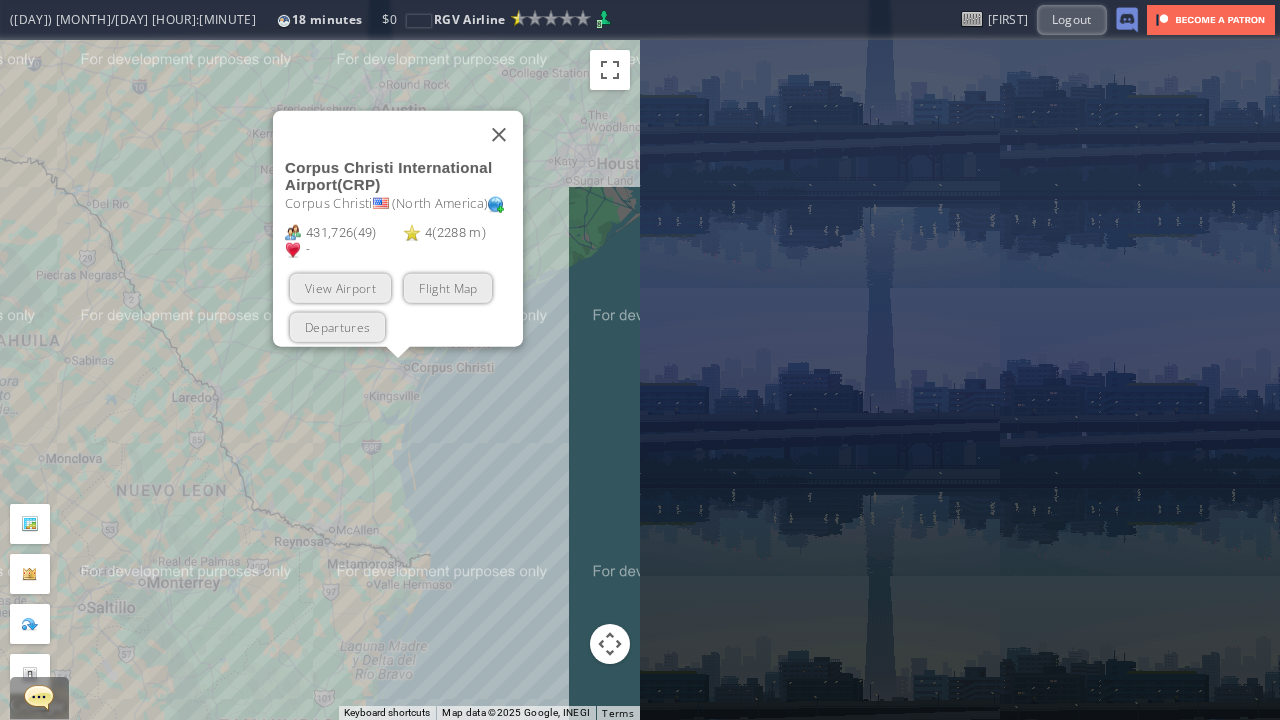 click on "To navigate, press the arrow keys.
[CITY] International Airport  ( [CODE] )
[CITY]  ( [CONTINENT] )
[NUMBER],  ( [NUMBER] )
[NUMBER]  ( [NUMBER] m )
-
Plan Flight
View Airport
Flight Map
Departures" at bounding box center [320, 380] 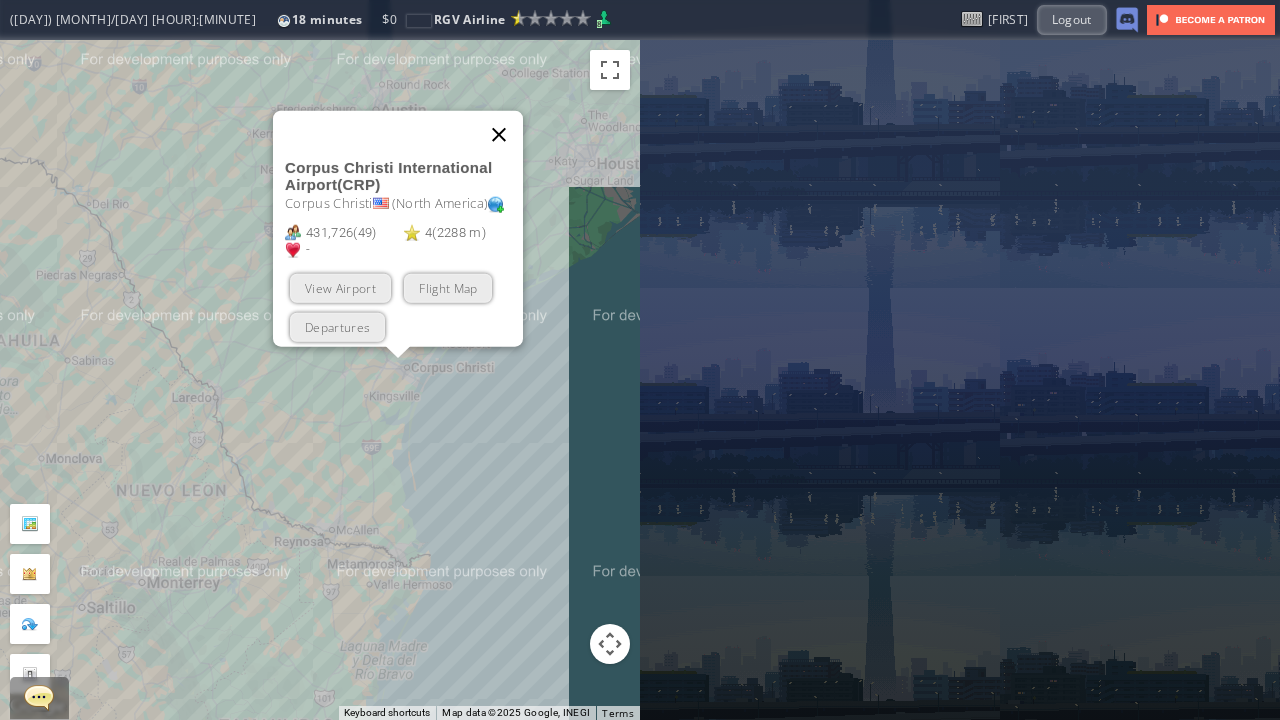 click at bounding box center (499, 135) 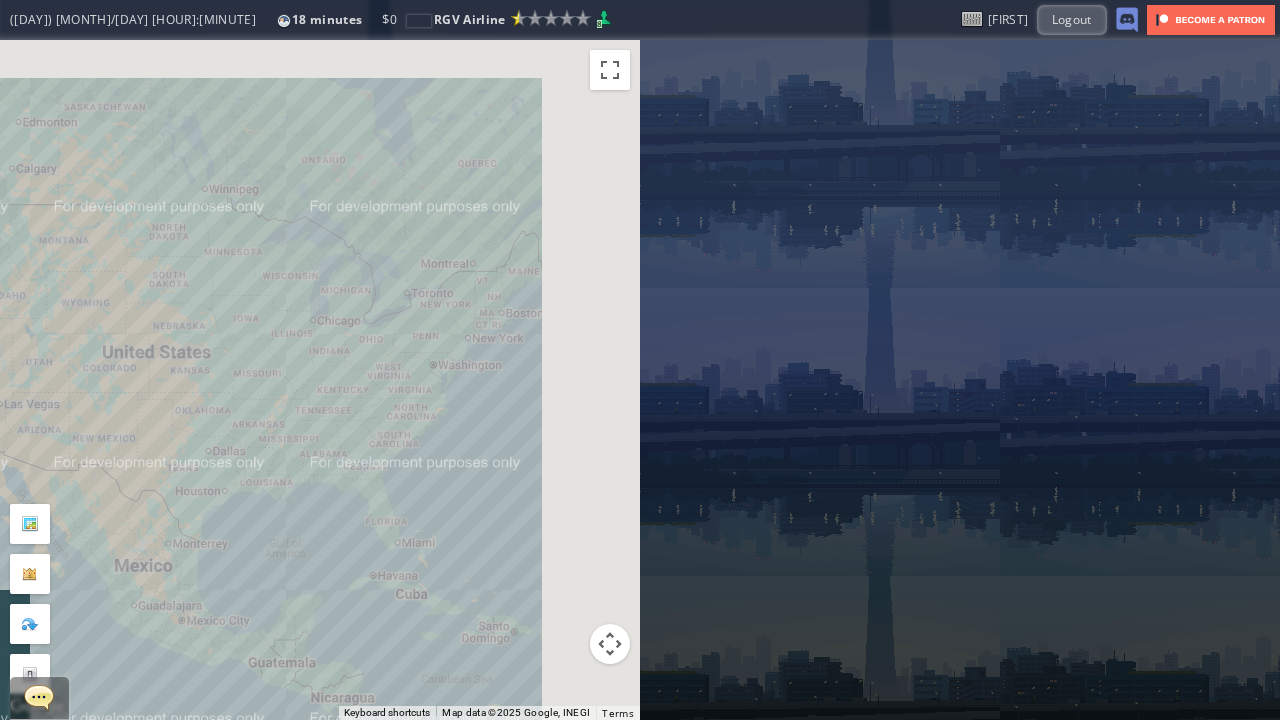 drag, startPoint x: 507, startPoint y: 335, endPoint x: 210, endPoint y: 532, distance: 356.39584 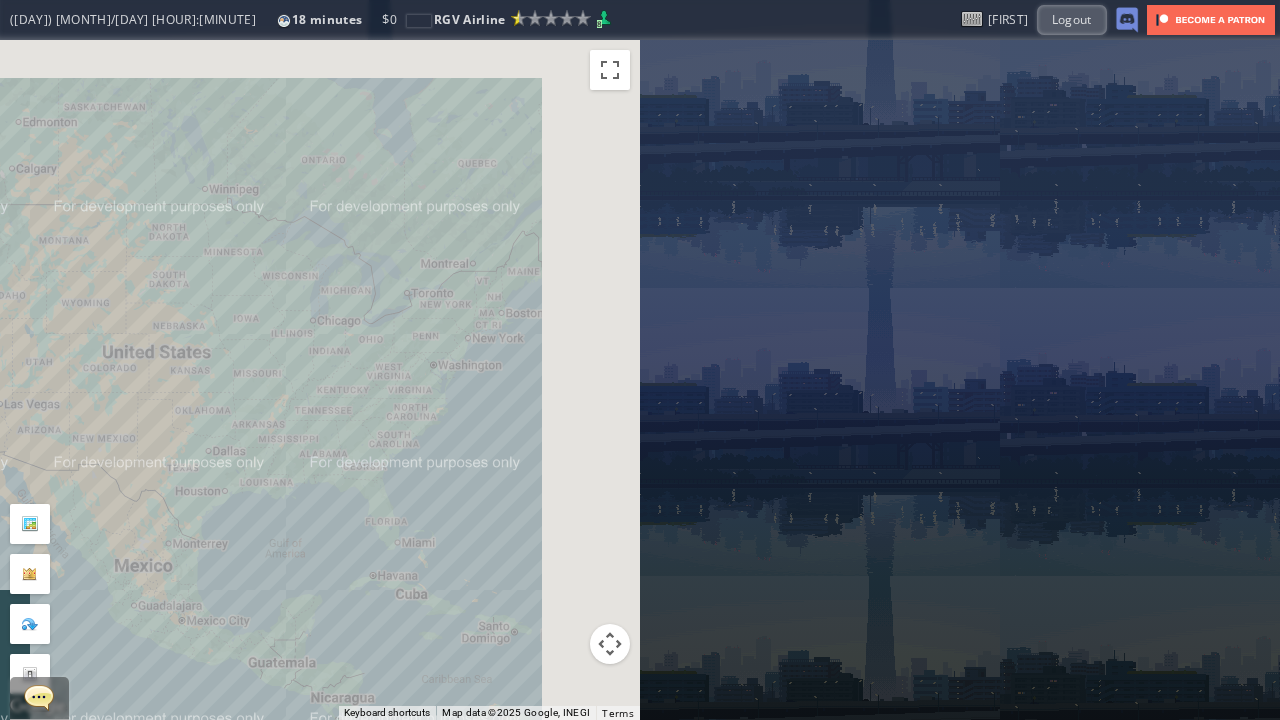 click on "To navigate, press the arrow keys." at bounding box center (320, 380) 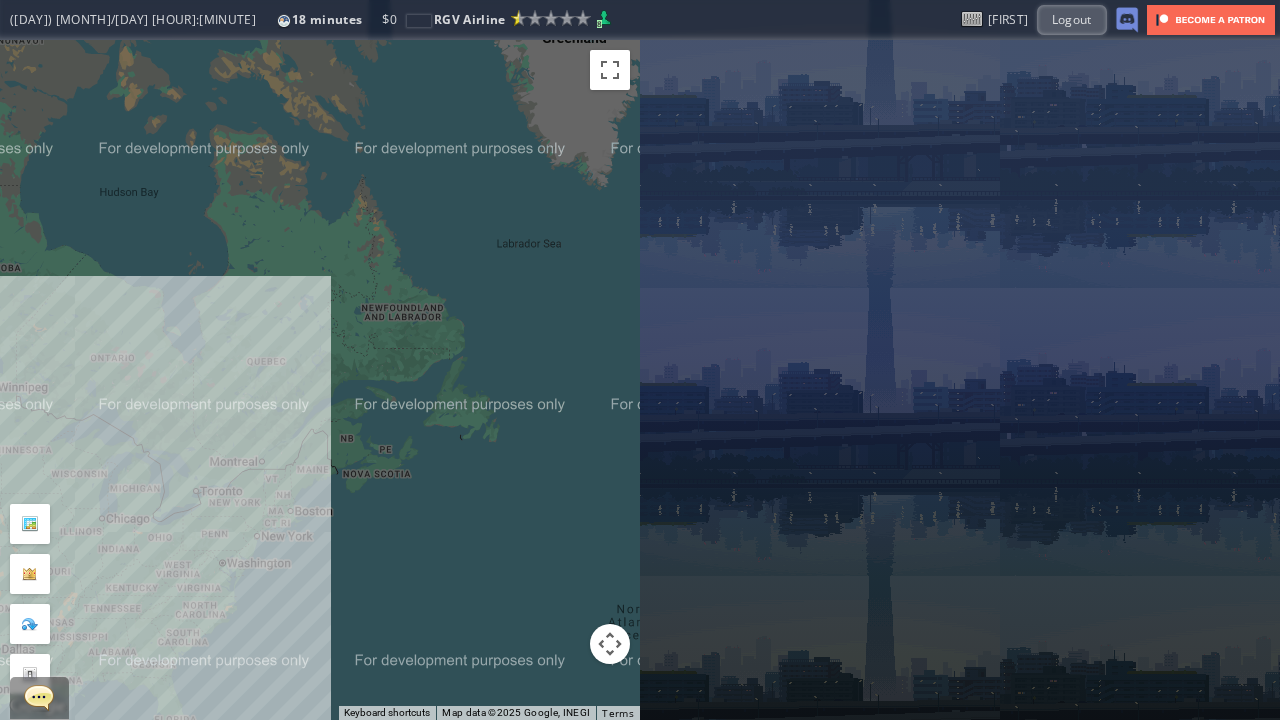 drag, startPoint x: 424, startPoint y: 368, endPoint x: 489, endPoint y: 322, distance: 79.630394 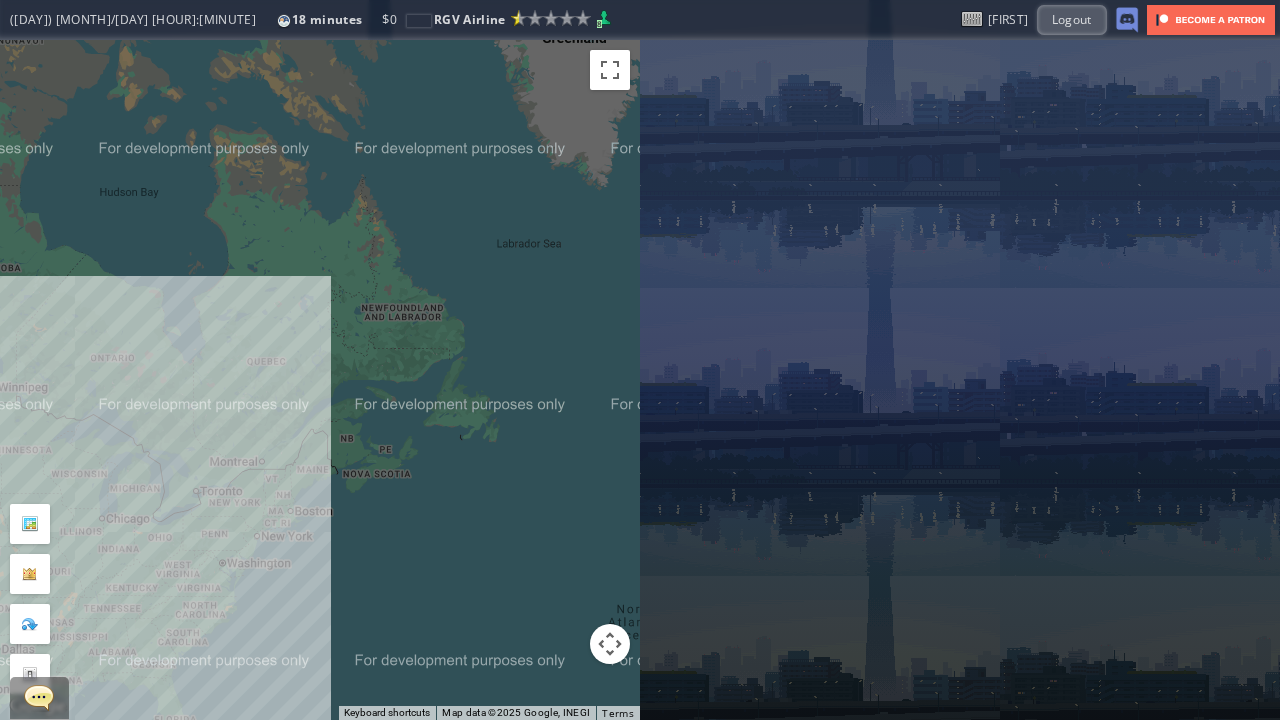 click on "To navigate, press the arrow keys." at bounding box center (320, 380) 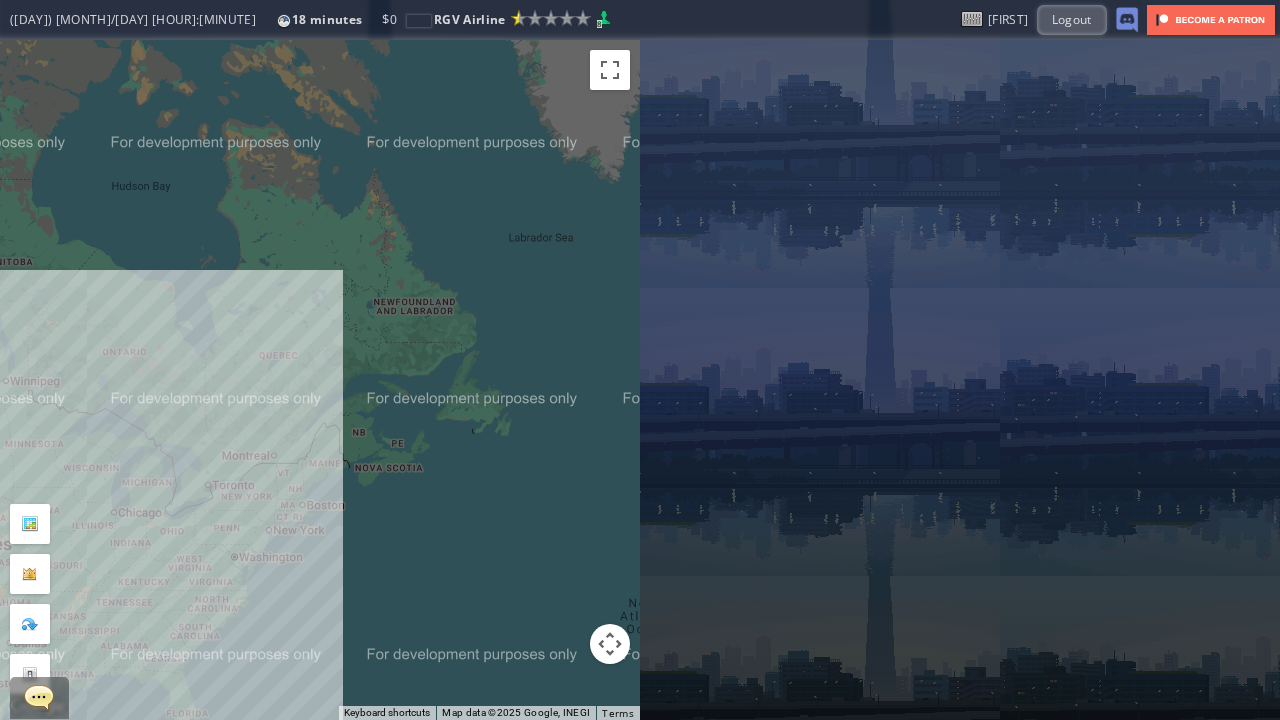 click on "To navigate, press the arrow keys." at bounding box center [320, 380] 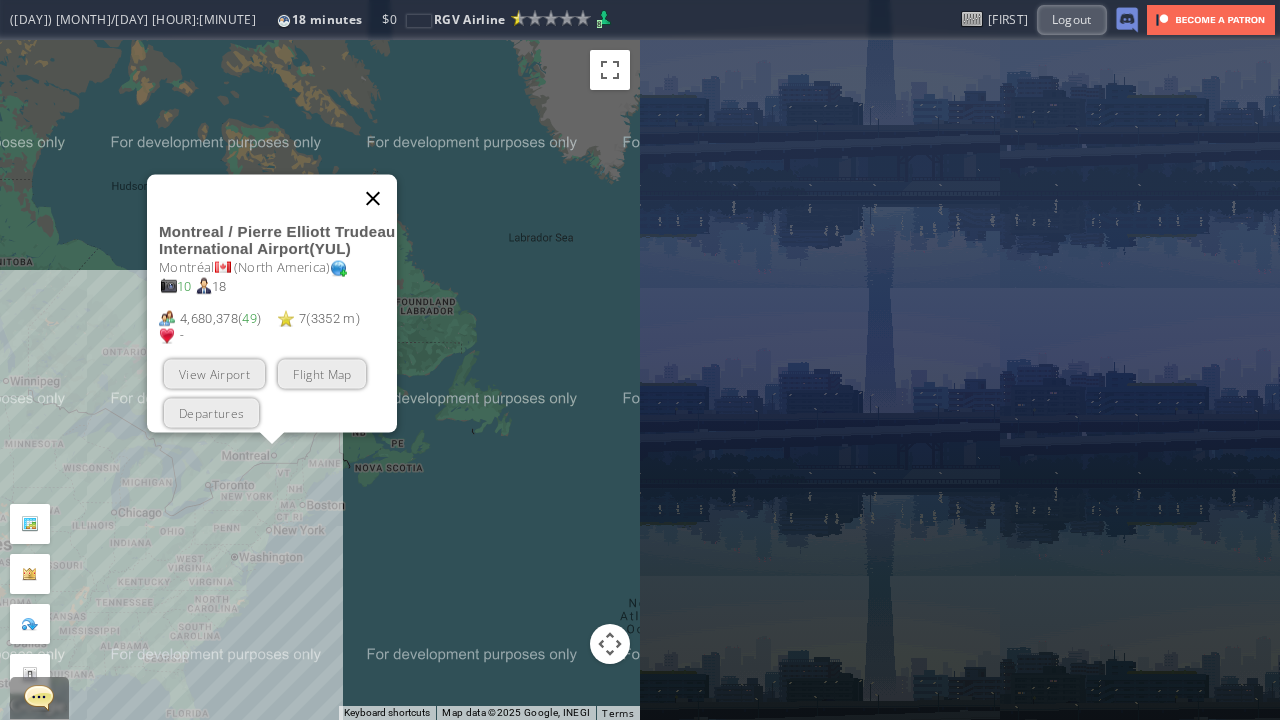 click at bounding box center [373, 199] 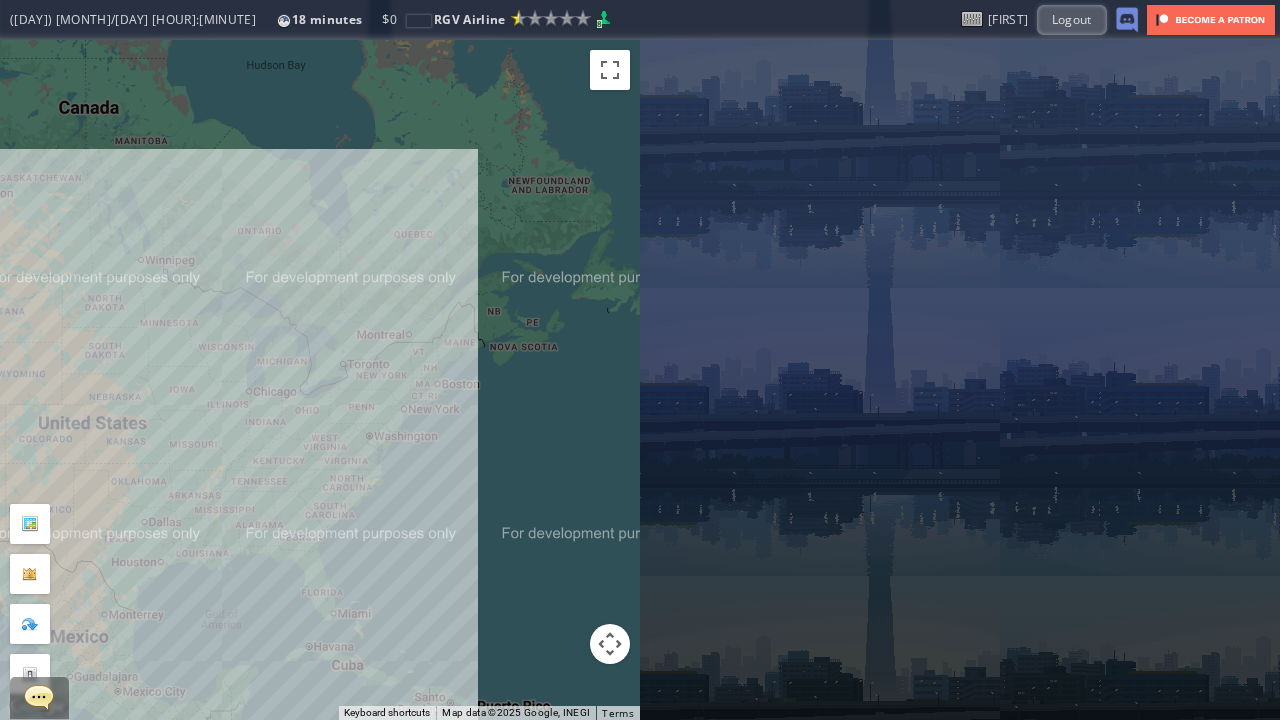 drag, startPoint x: 284, startPoint y: 419, endPoint x: 448, endPoint y: 261, distance: 227.7279 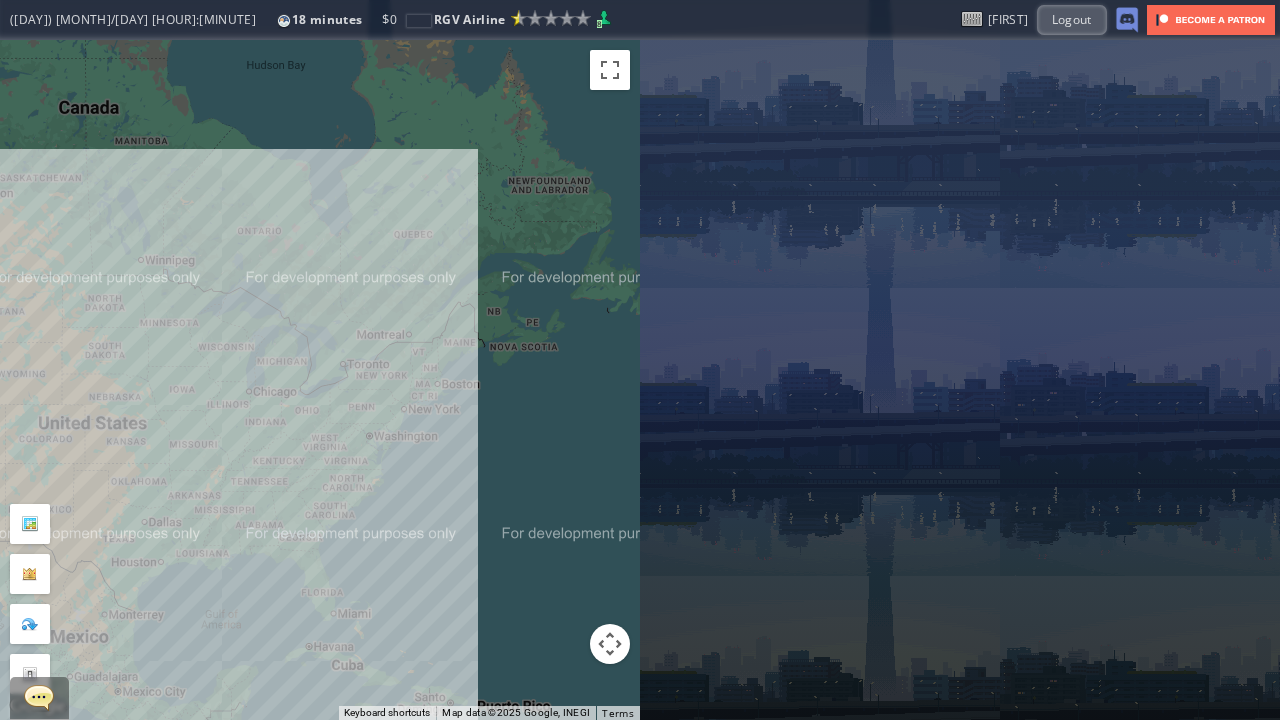 click on "To navigate, press the arrow keys." at bounding box center (320, 380) 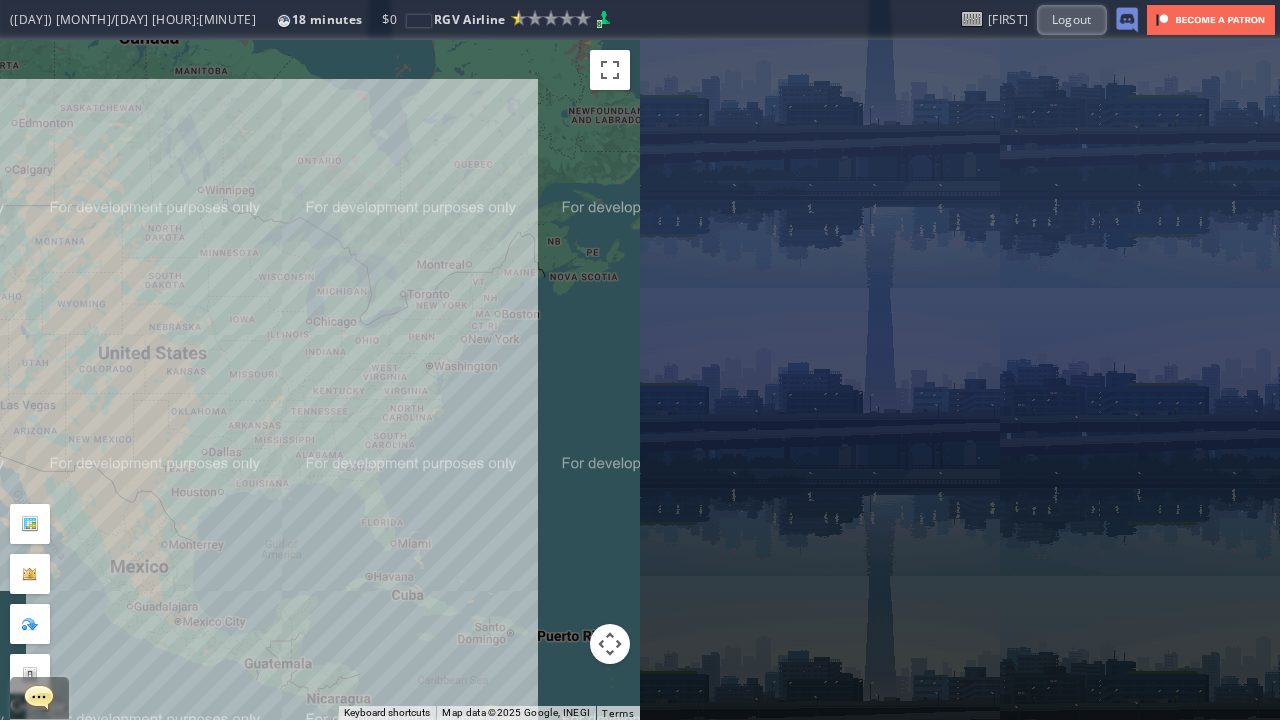 drag, startPoint x: 289, startPoint y: 450, endPoint x: 370, endPoint y: 394, distance: 98.47334 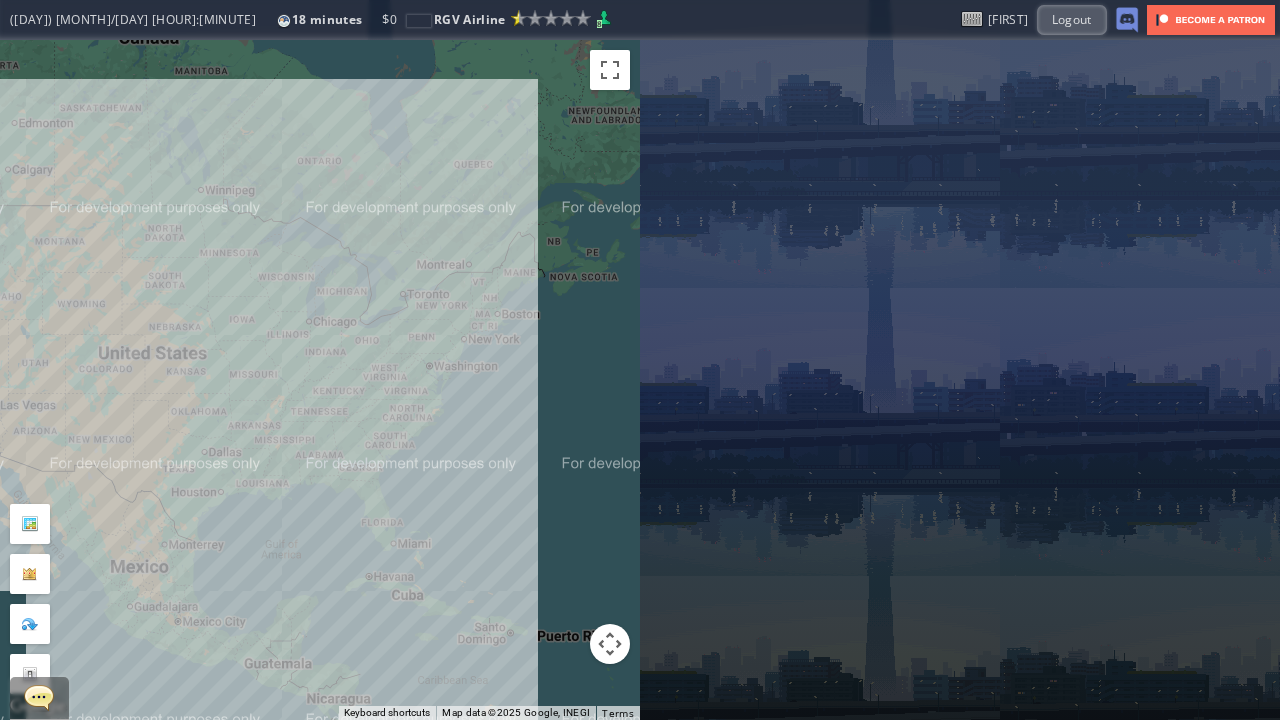 click on "To navigate, press the arrow keys." at bounding box center (320, 380) 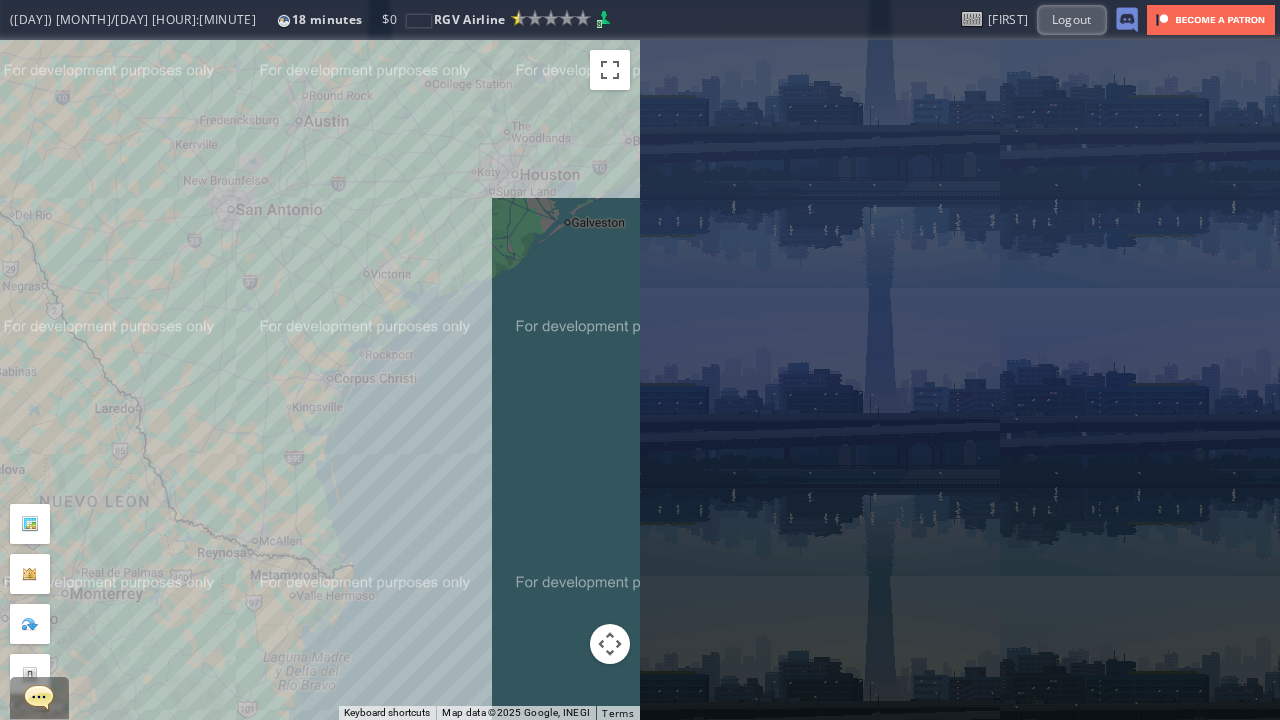 drag, startPoint x: 318, startPoint y: 268, endPoint x: 324, endPoint y: 477, distance: 209.0861 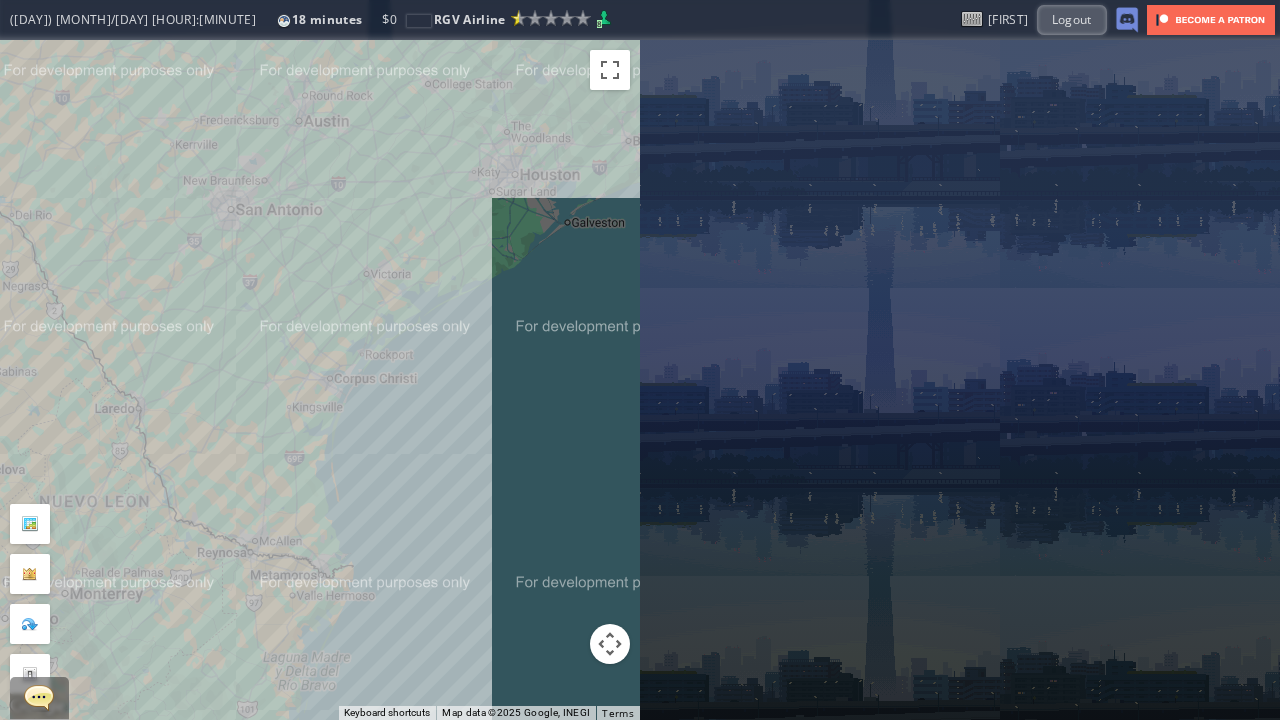 click on "To navigate, press the arrow keys." at bounding box center [320, 380] 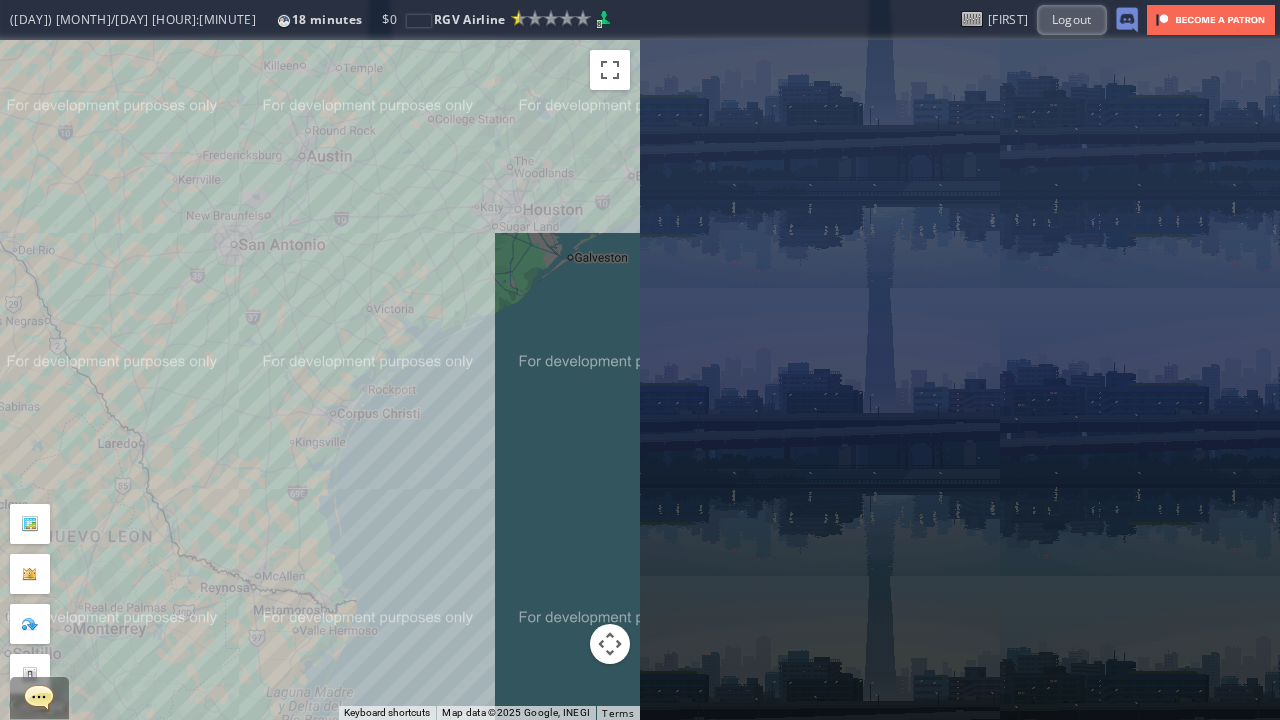 click on "To navigate, press the arrow keys." at bounding box center (320, 380) 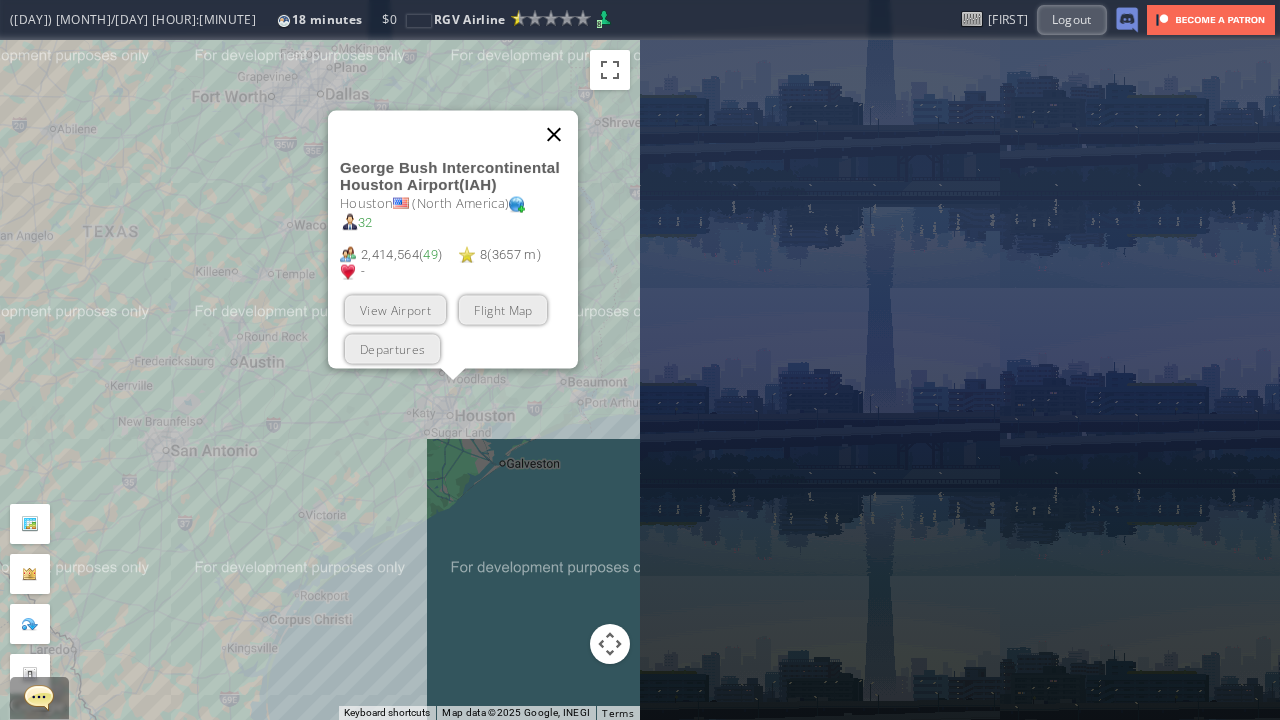 click at bounding box center (554, 135) 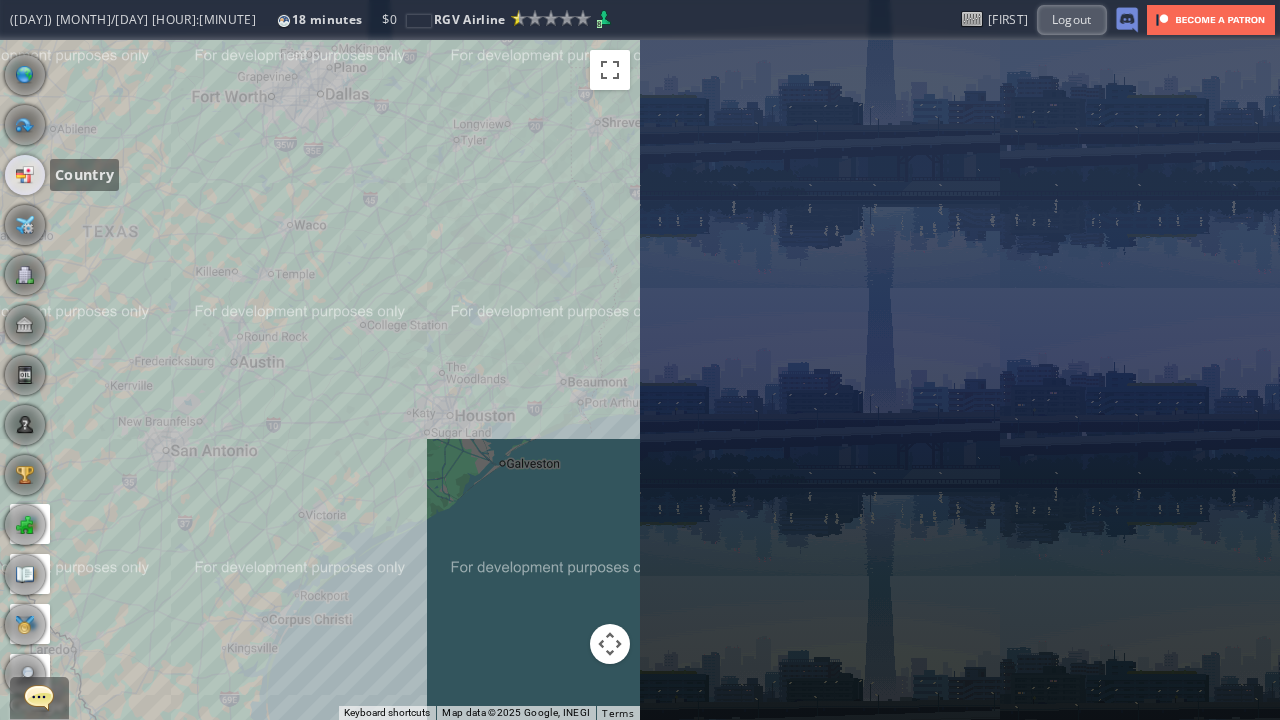 click at bounding box center (25, 175) 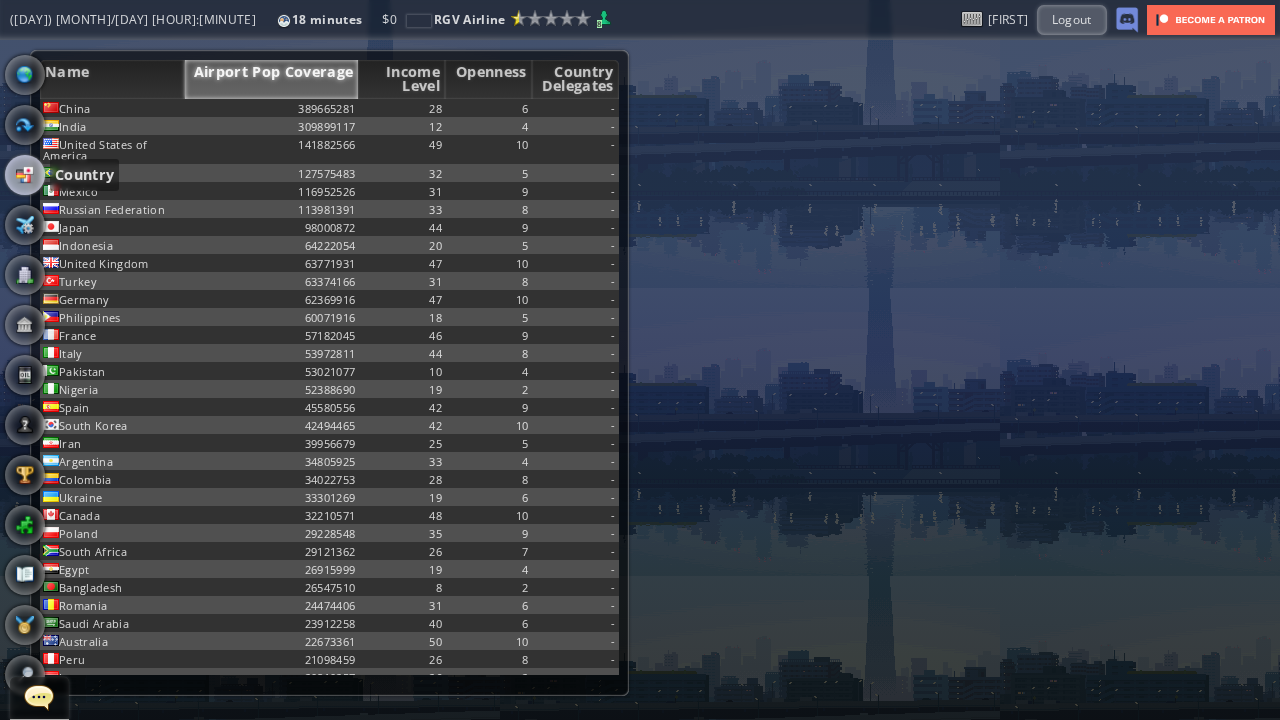 click at bounding box center (25, 175) 